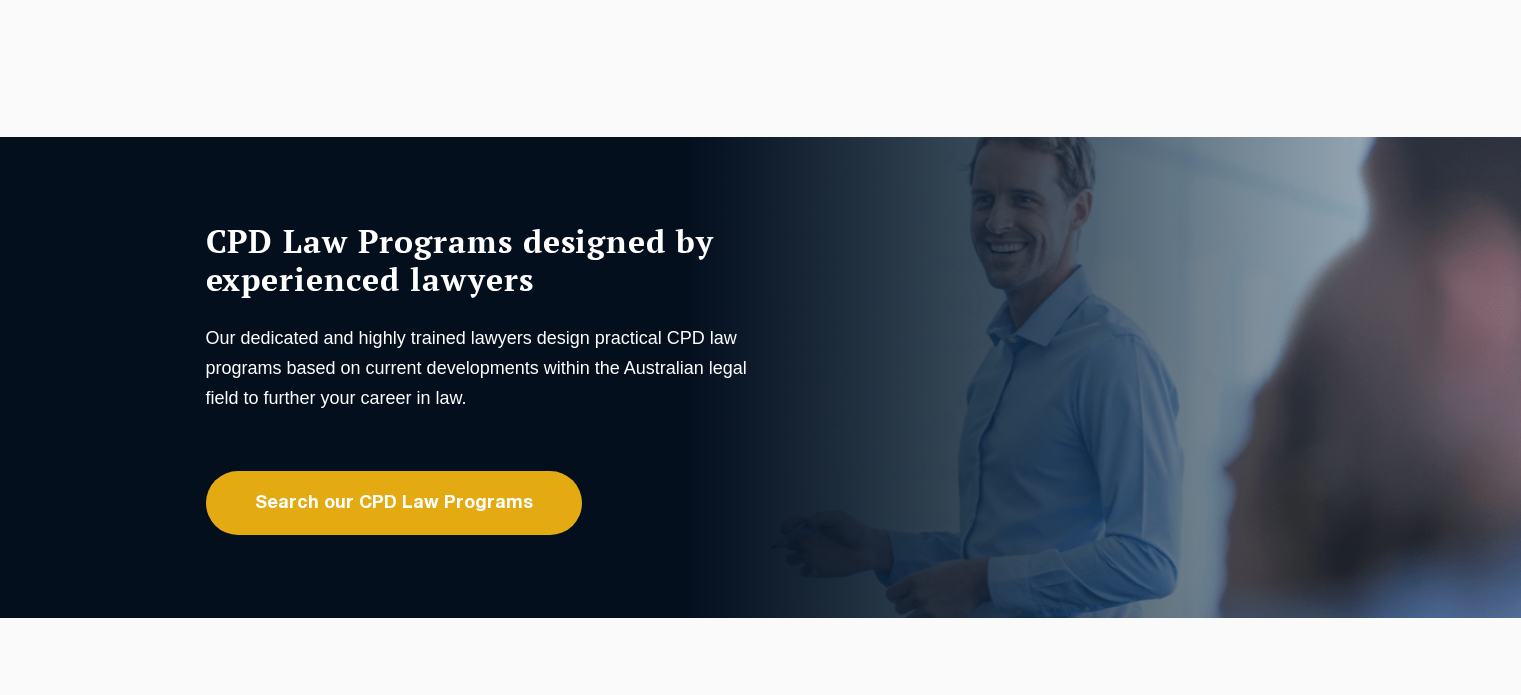 scroll, scrollTop: 0, scrollLeft: 0, axis: both 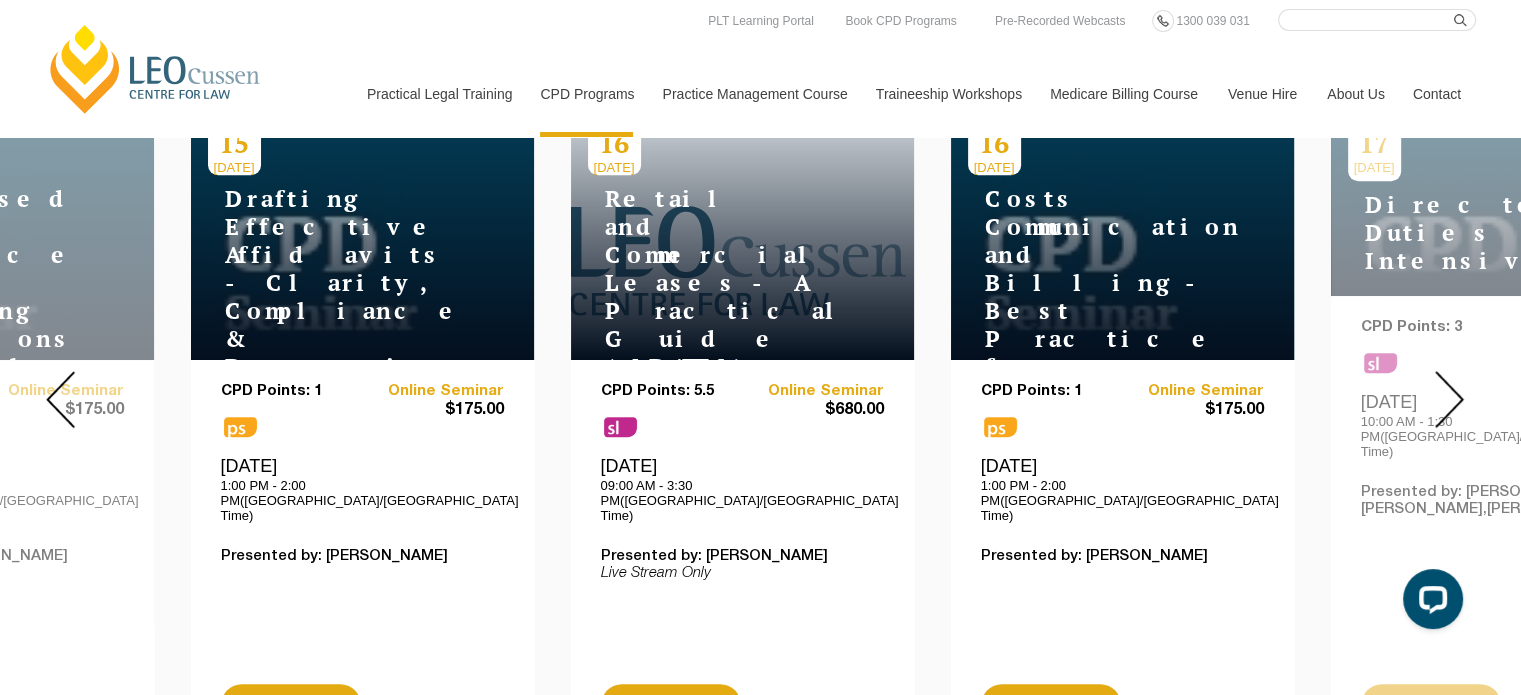 click at bounding box center (60, 399) 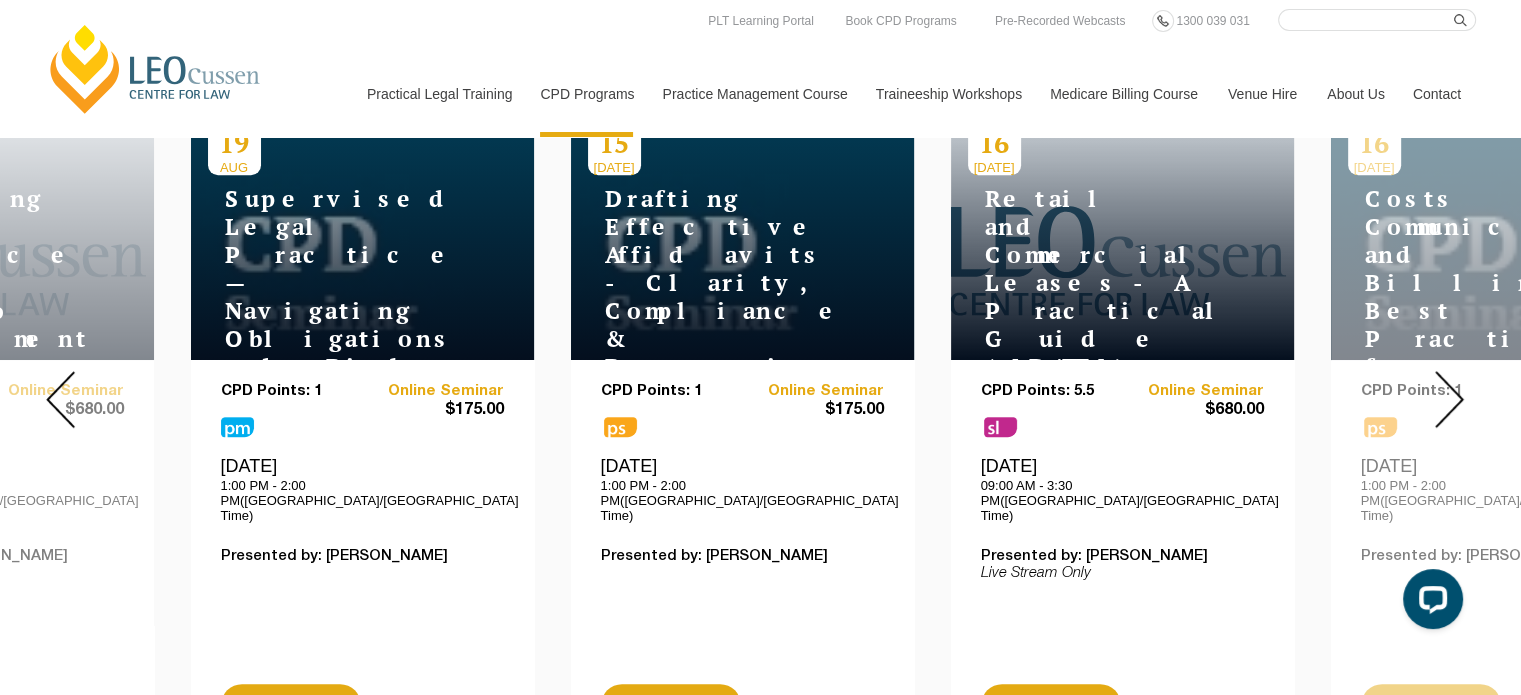 click at bounding box center (1449, 399) 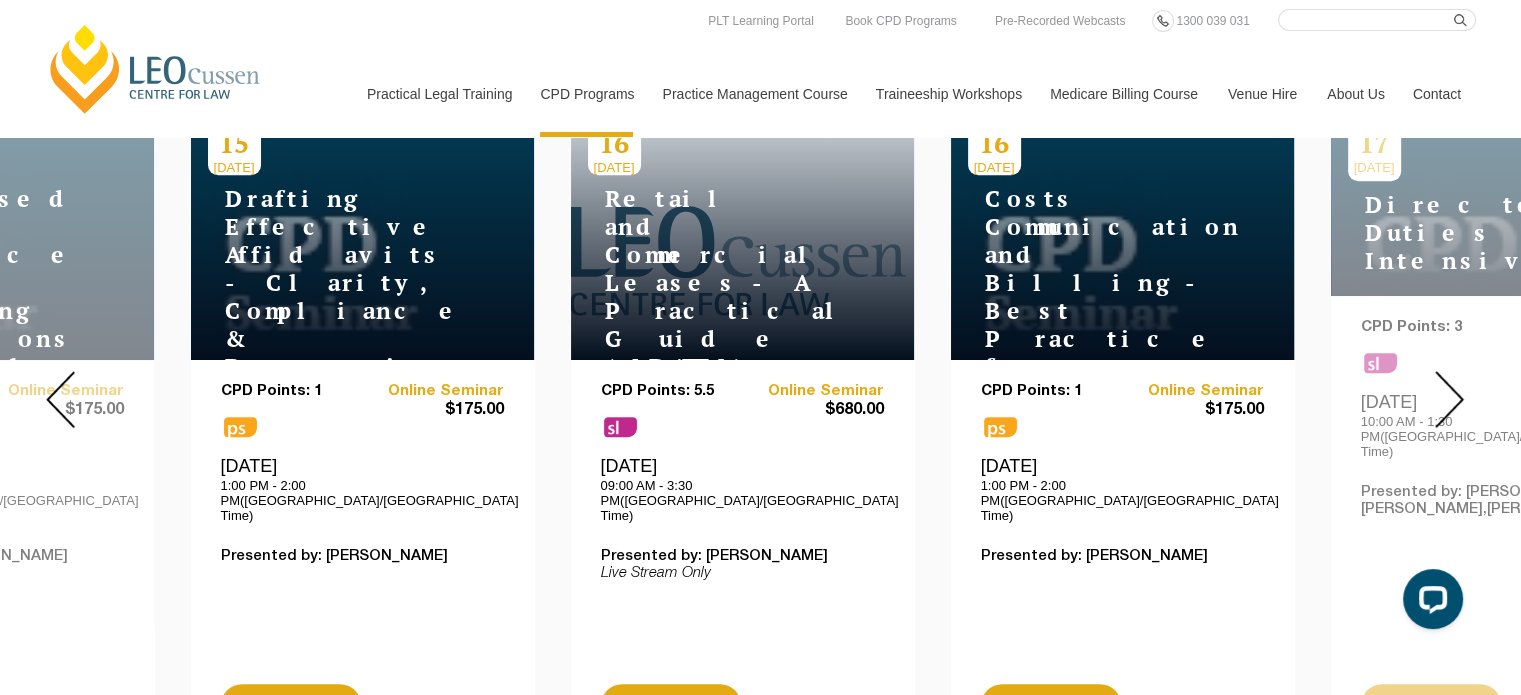 click at bounding box center (1449, 399) 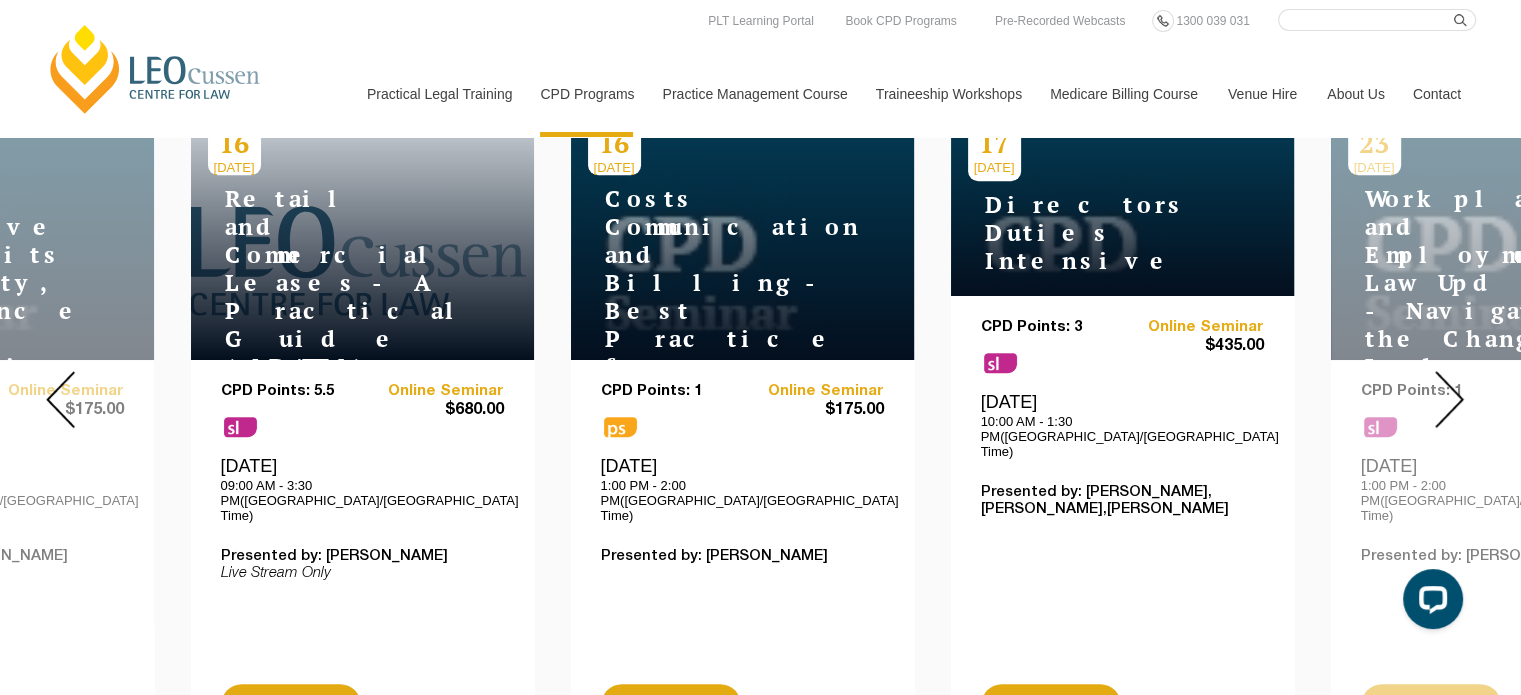 click at bounding box center [1449, 399] 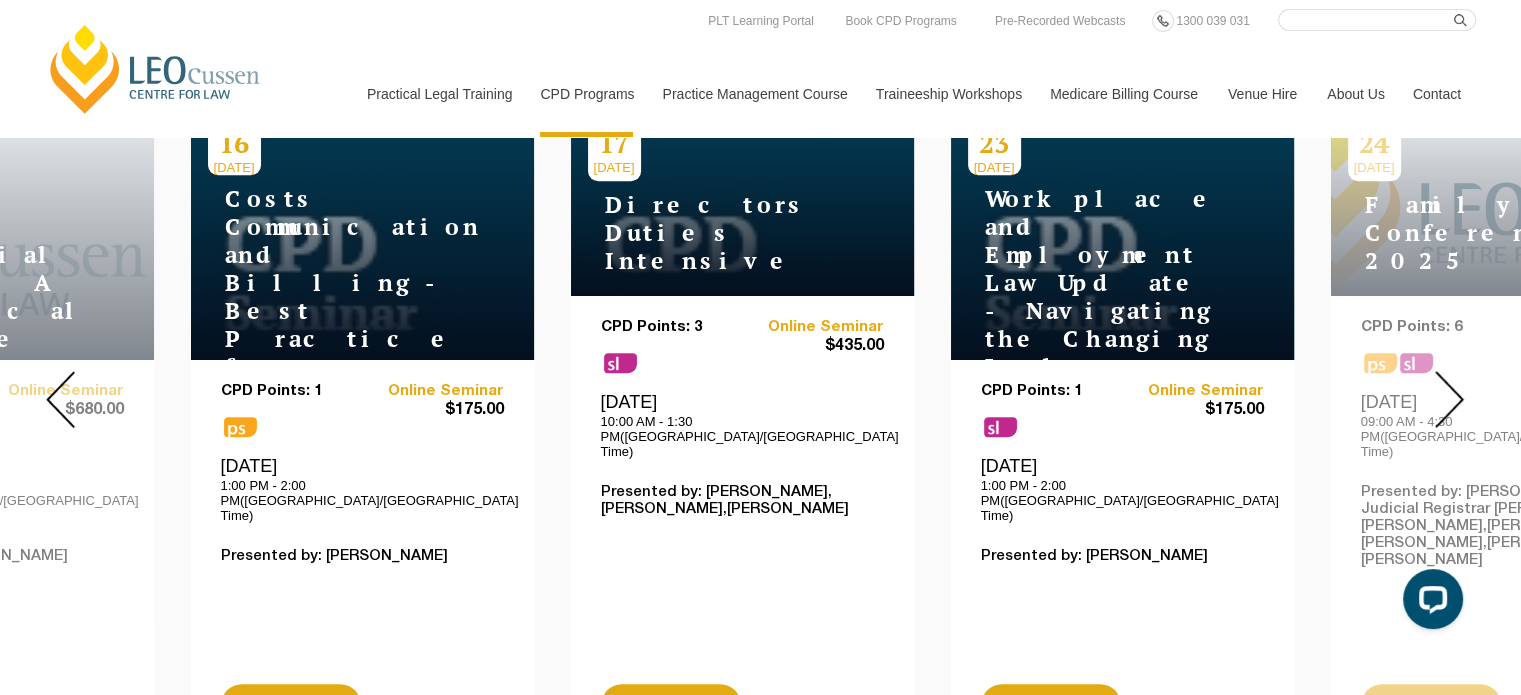 click at bounding box center [1449, 399] 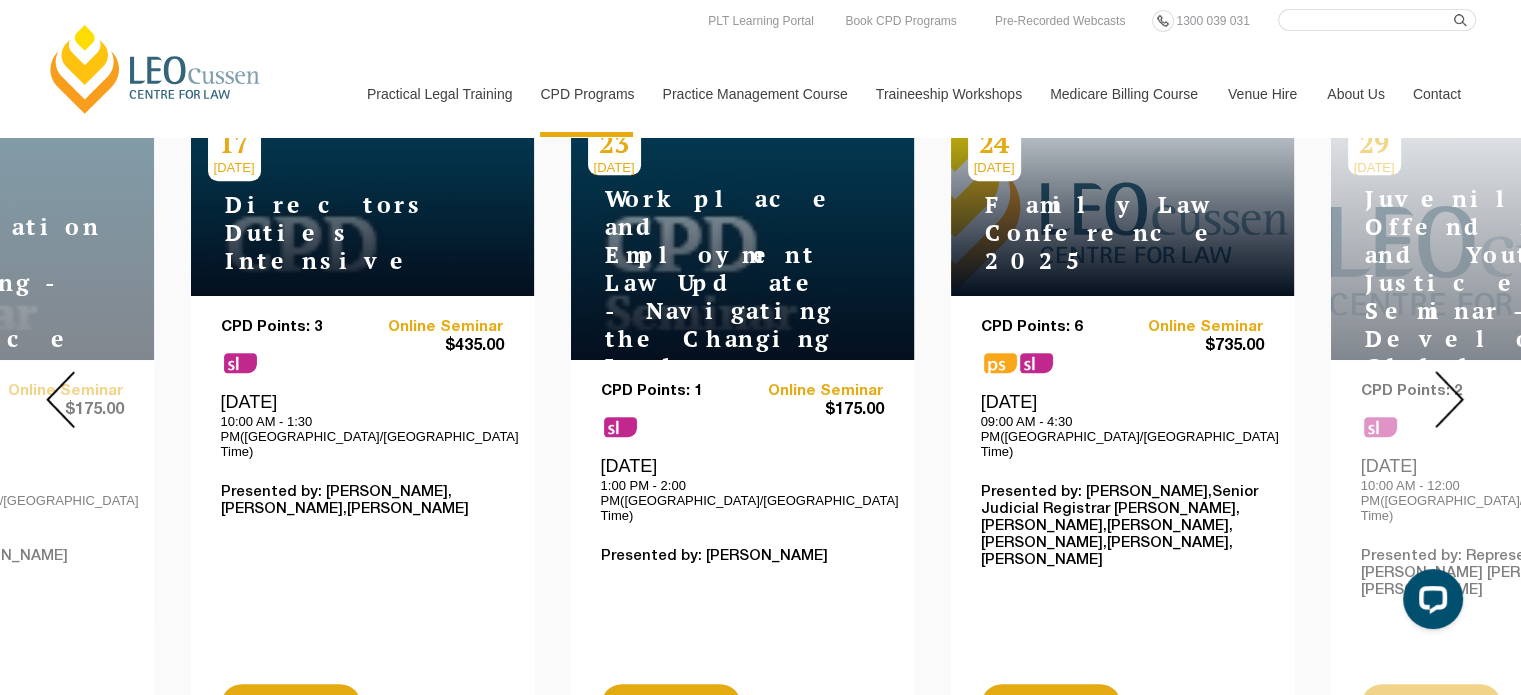 click at bounding box center [1449, 399] 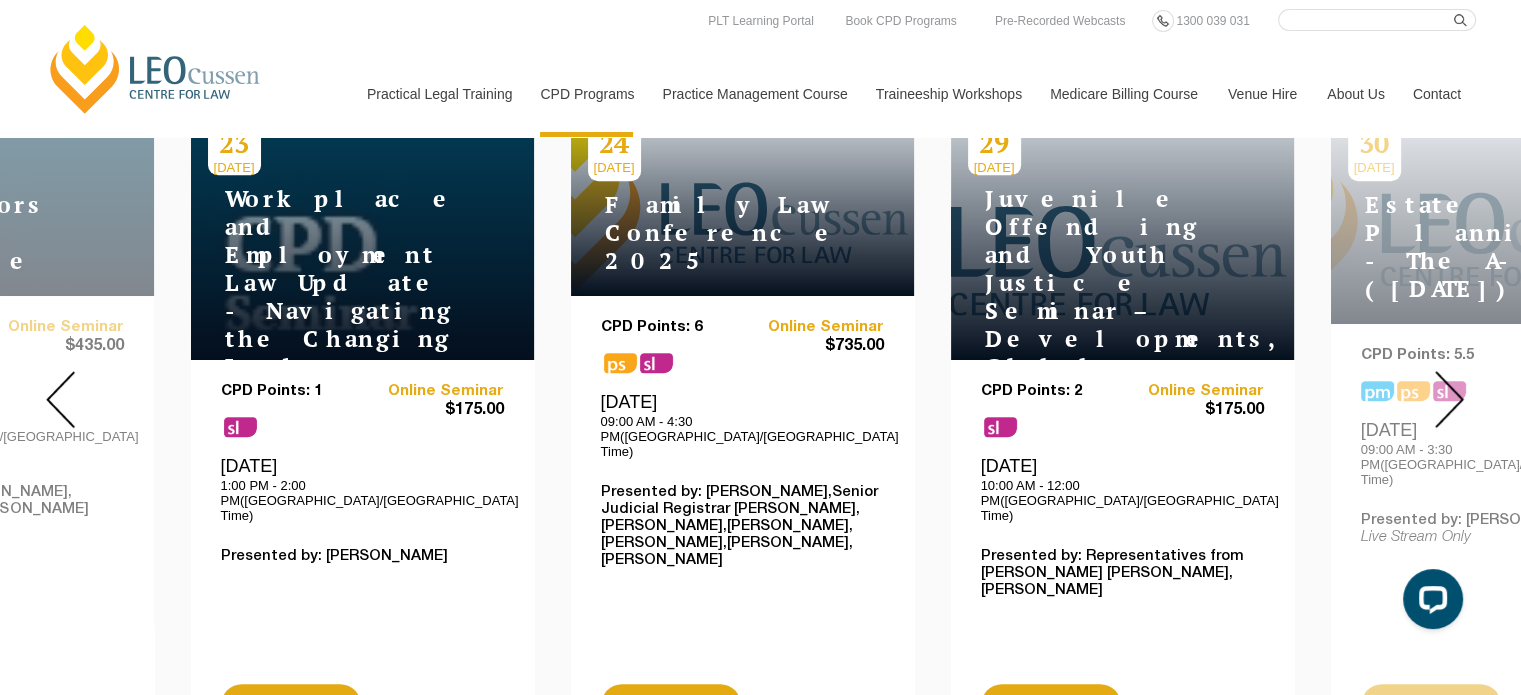 click at bounding box center [1449, 399] 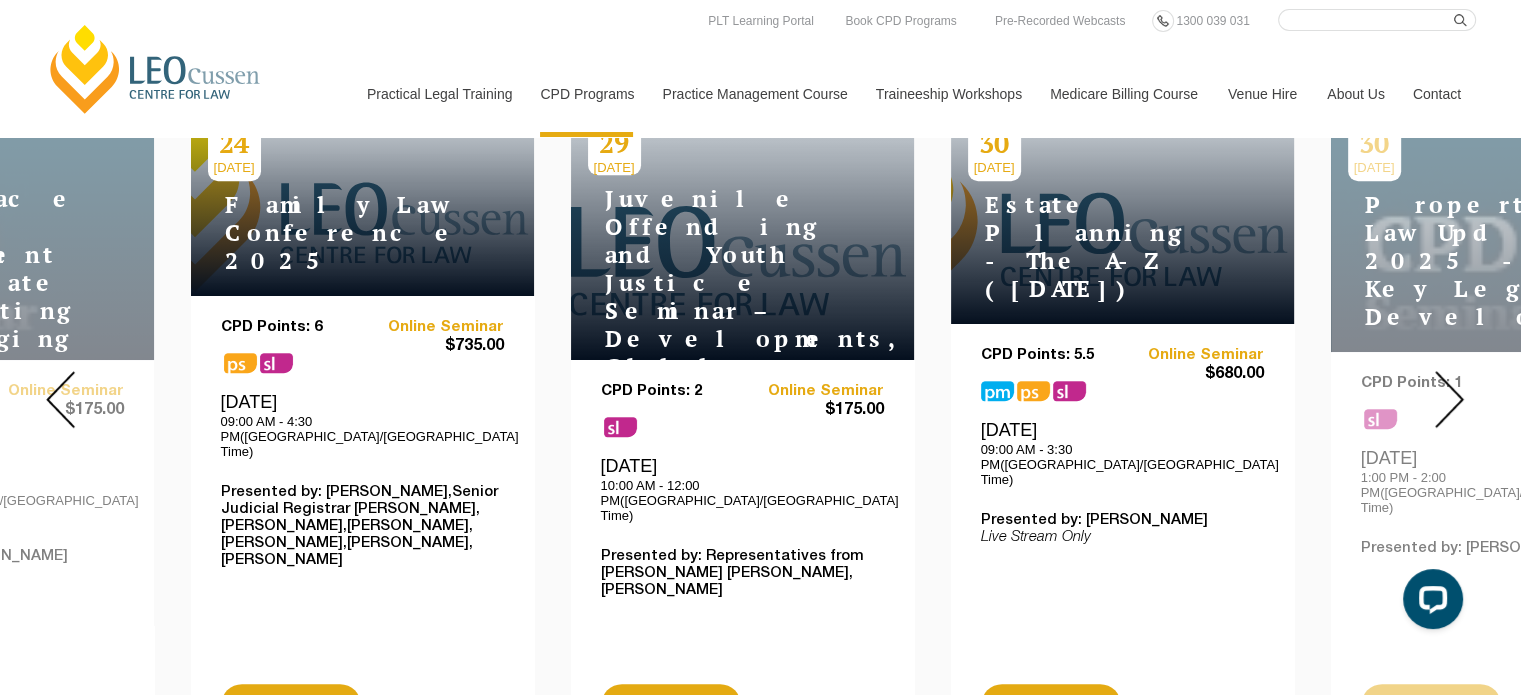 click at bounding box center (1449, 399) 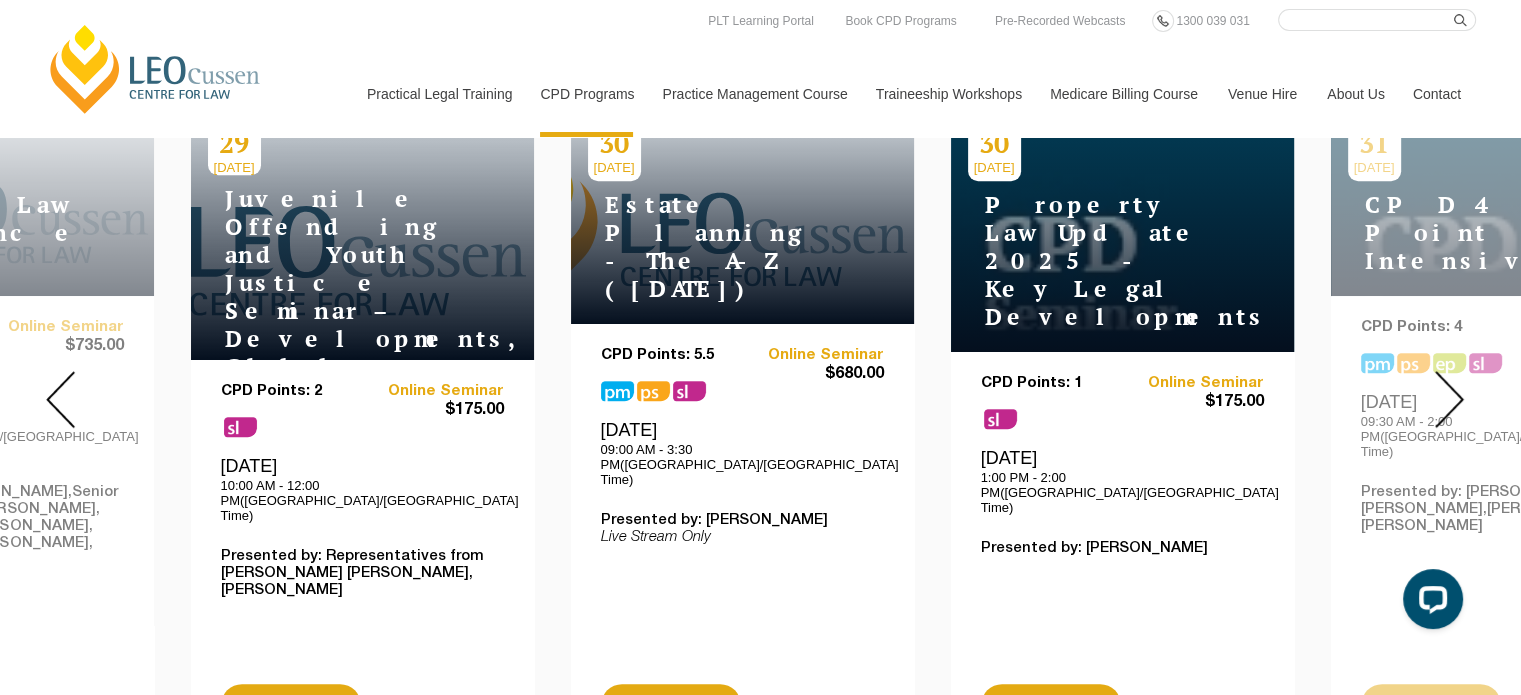 click at bounding box center [1449, 399] 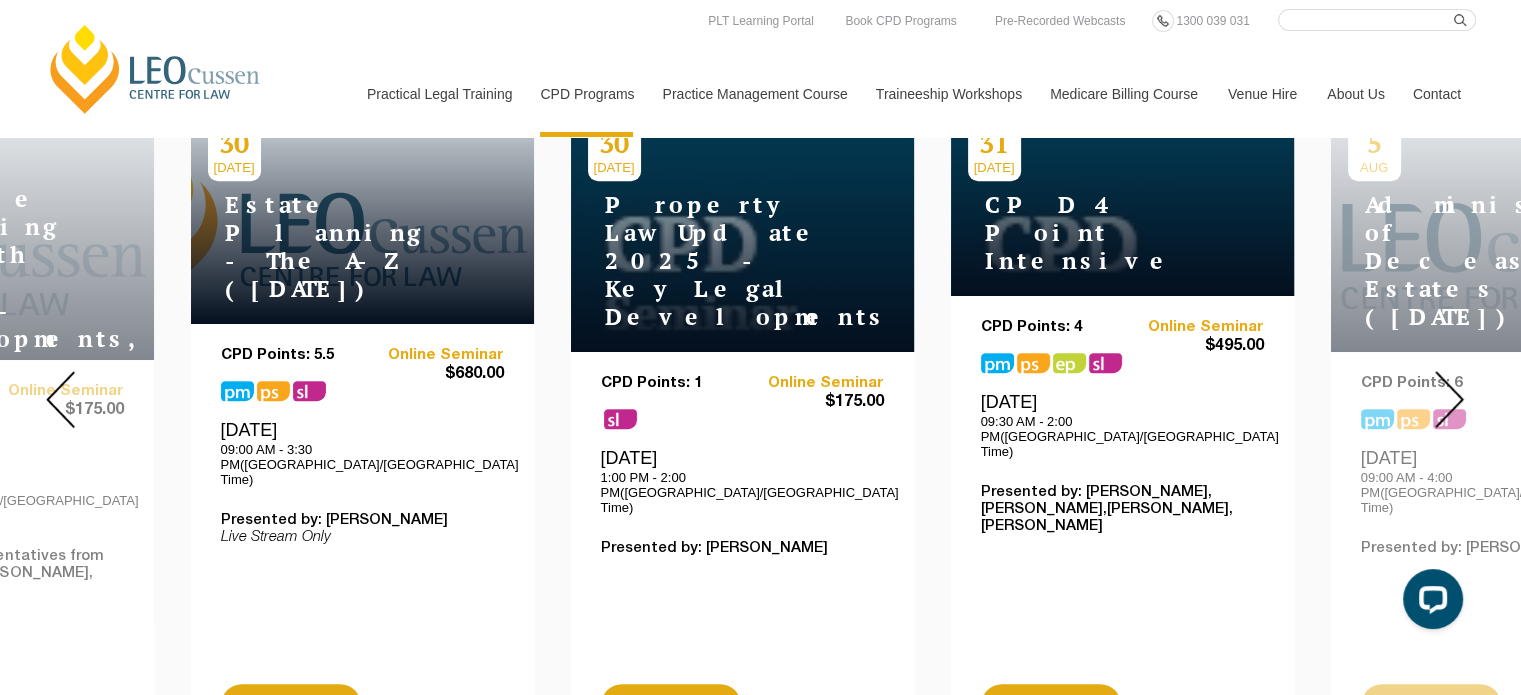 click at bounding box center (1449, 399) 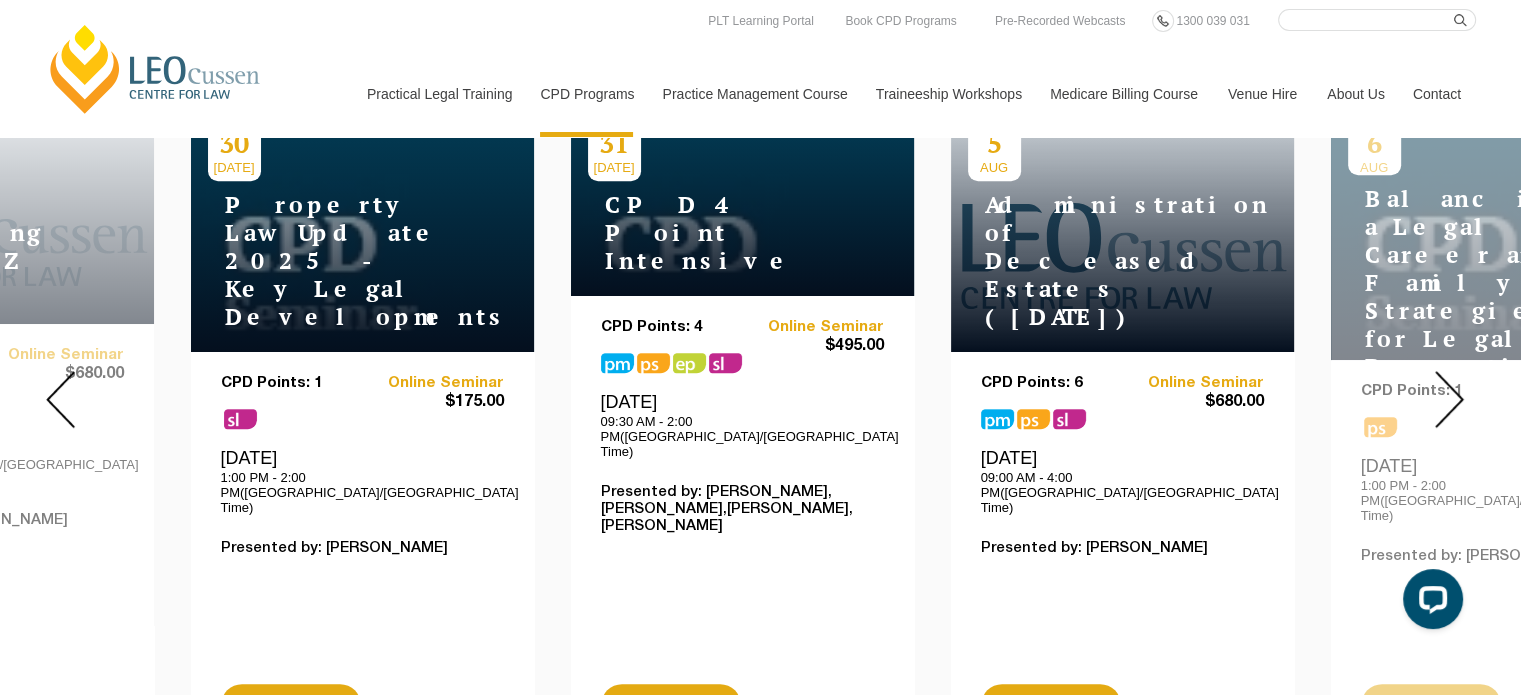 click at bounding box center [1449, 399] 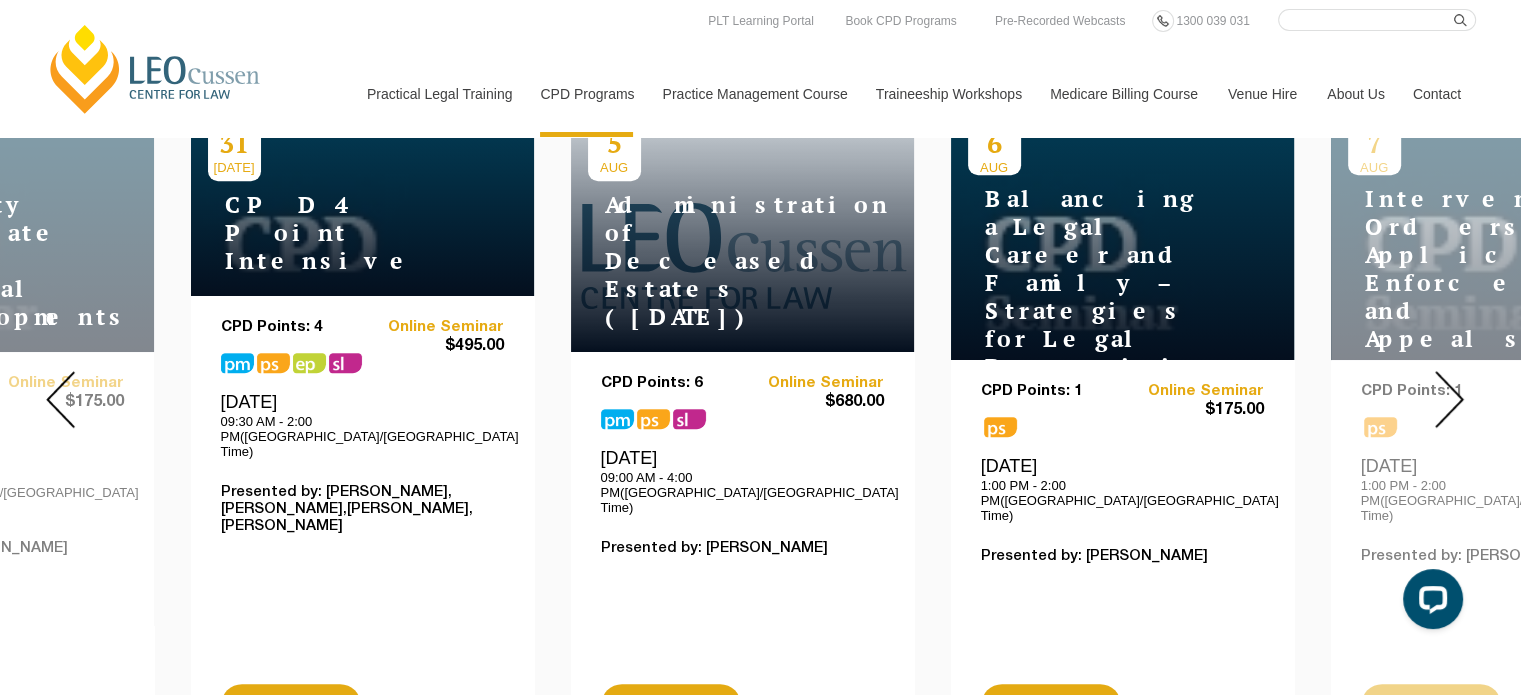 click at bounding box center (1449, 399) 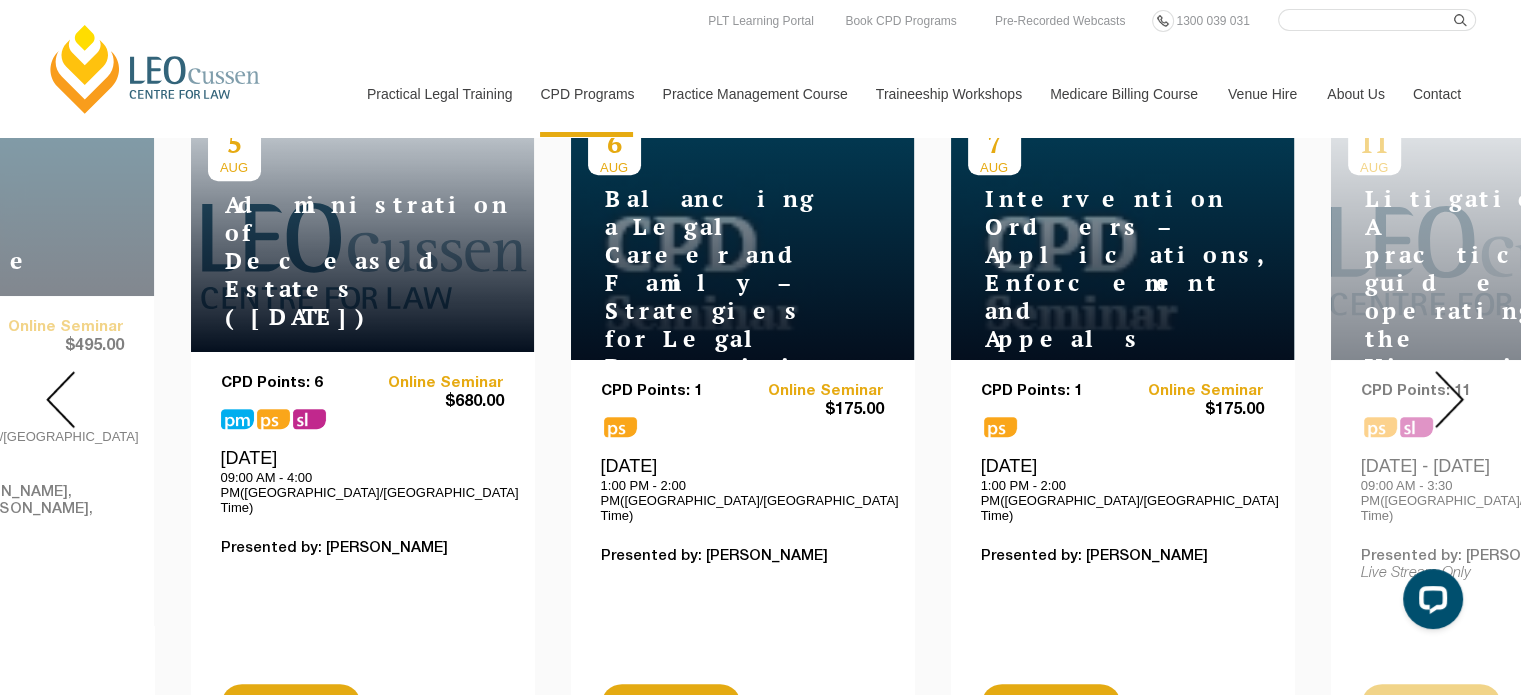 click at bounding box center (1449, 399) 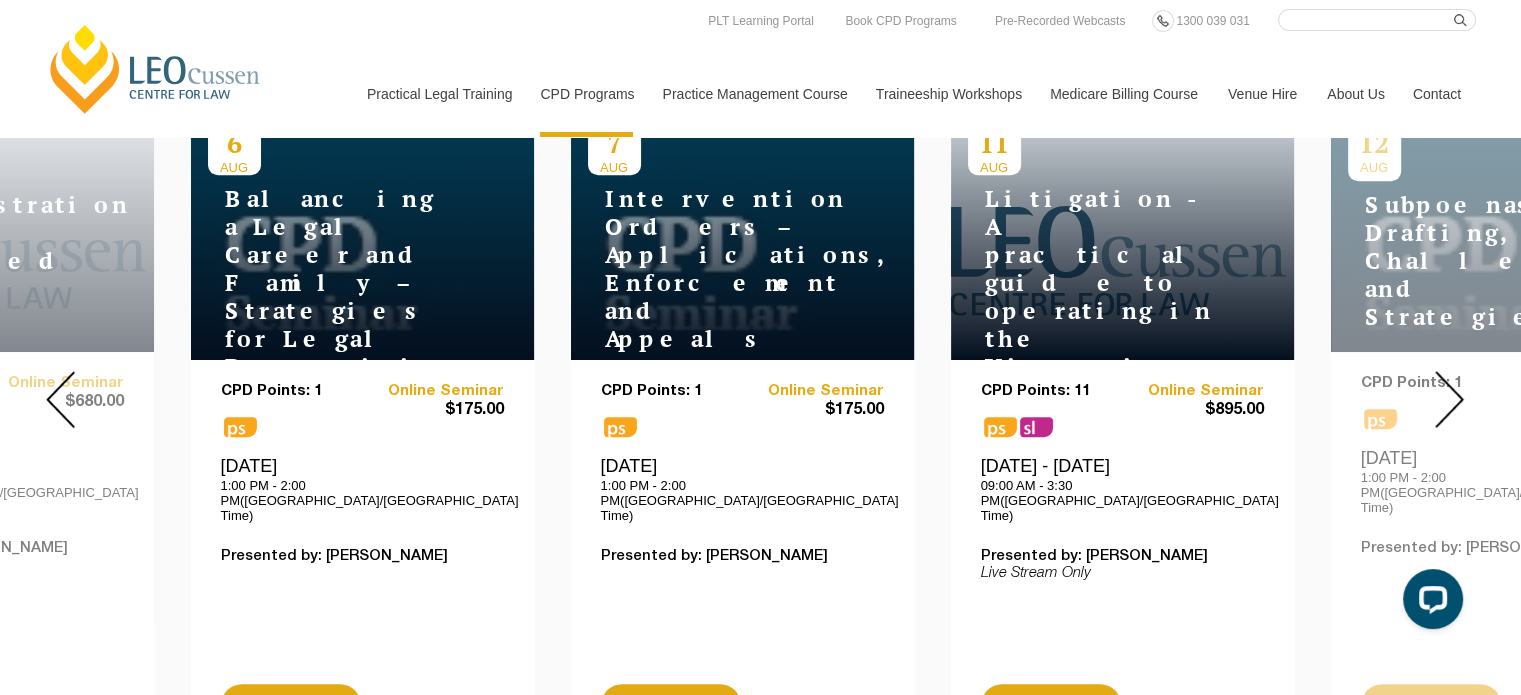 click at bounding box center [1449, 399] 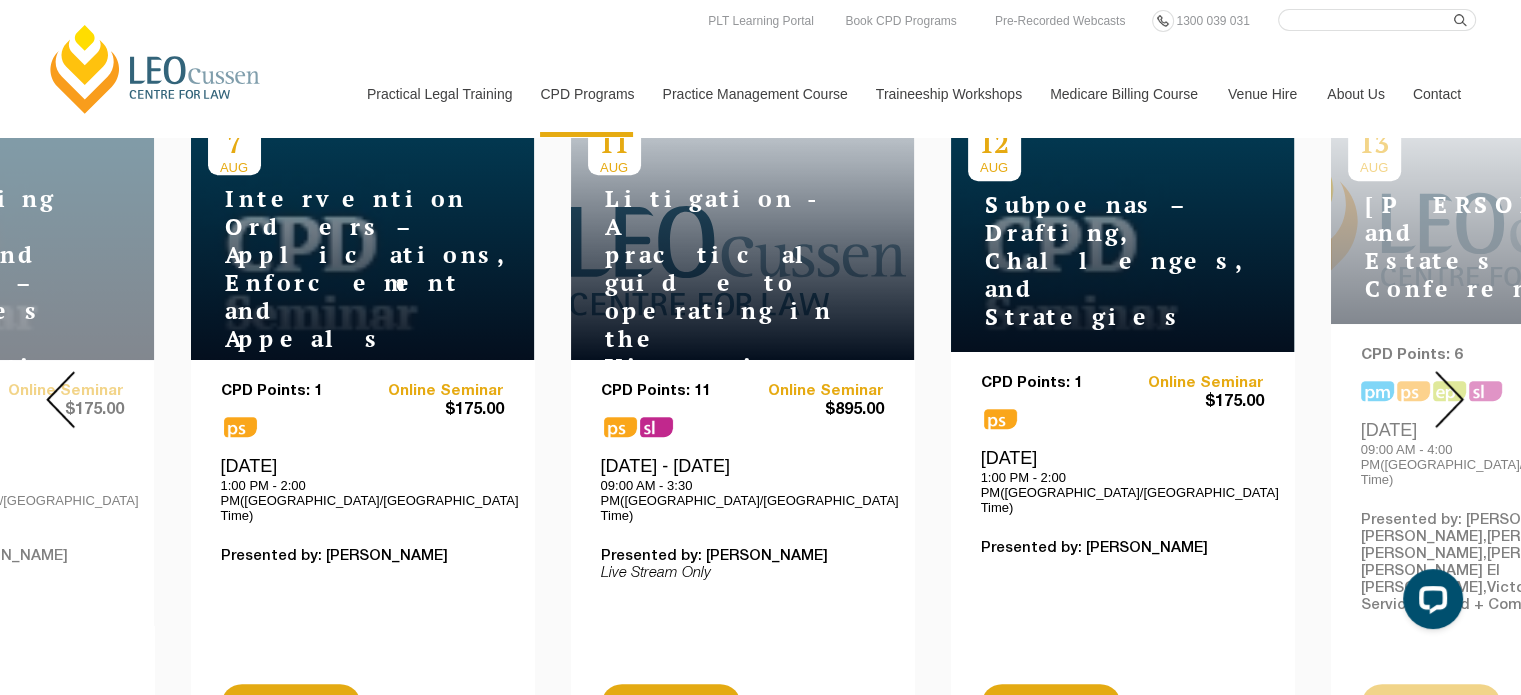 click at bounding box center (1449, 399) 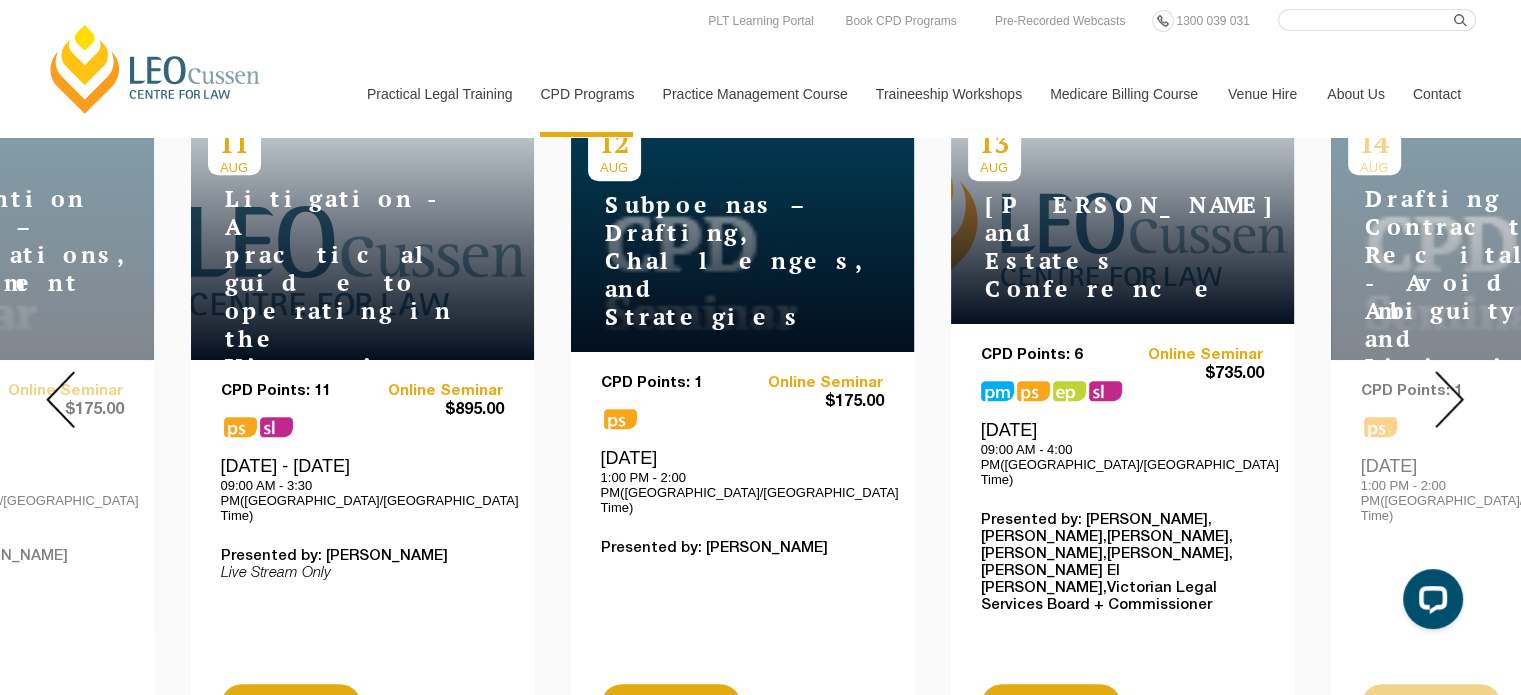 click at bounding box center [1449, 399] 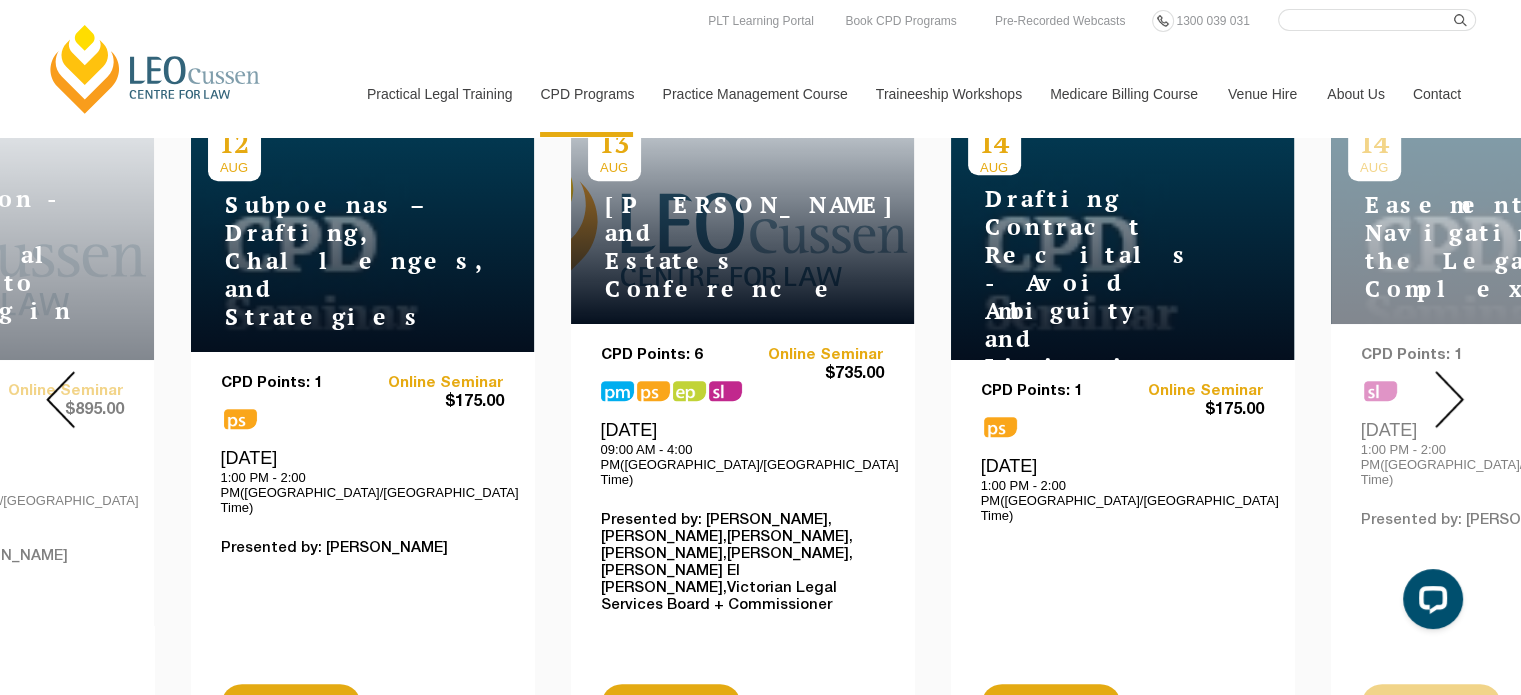 click at bounding box center (1449, 399) 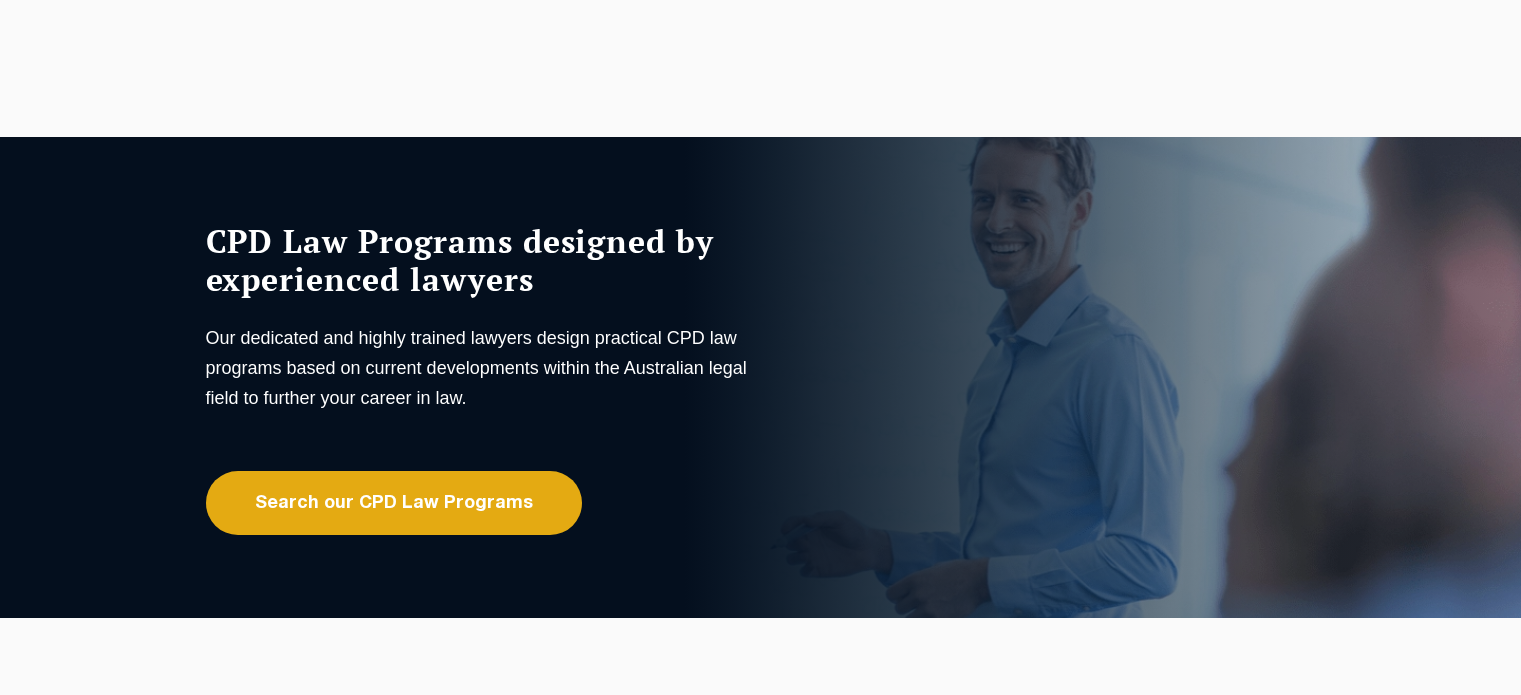 scroll, scrollTop: 800, scrollLeft: 0, axis: vertical 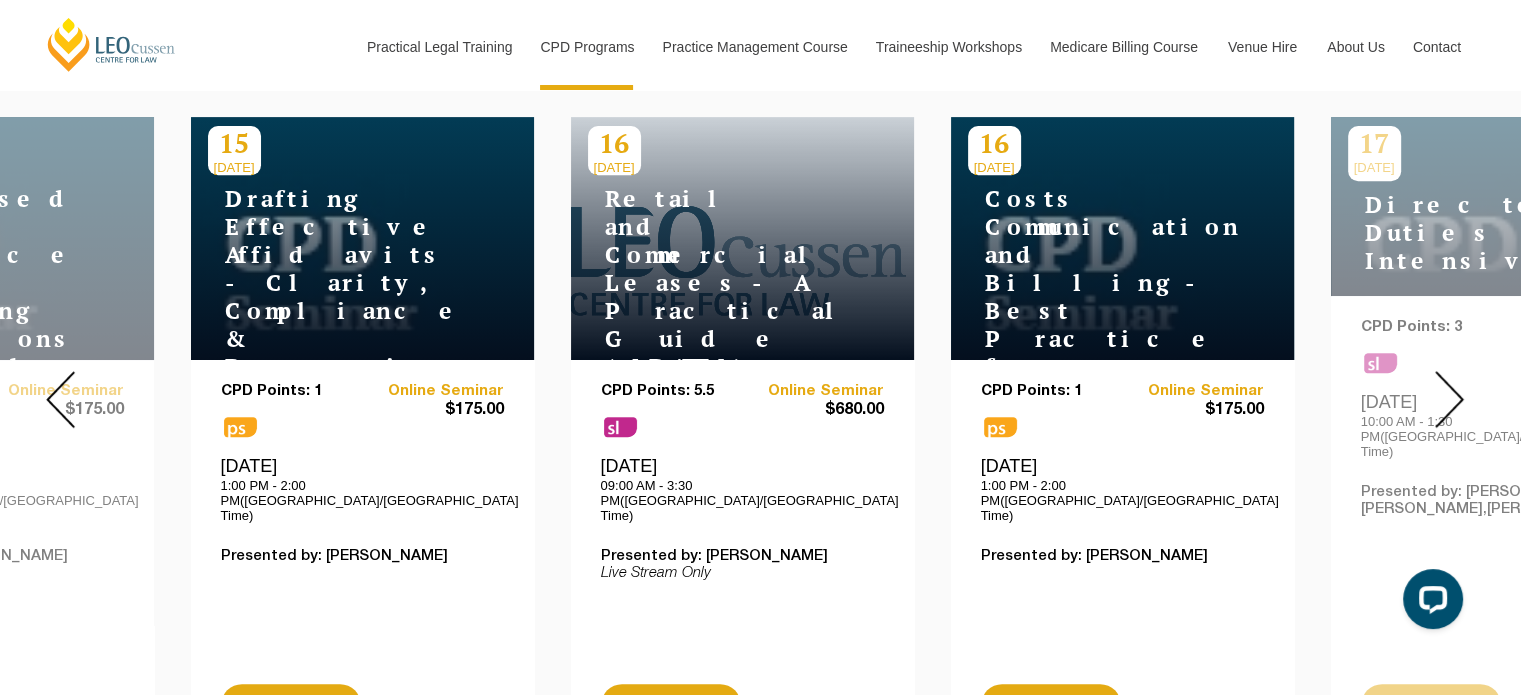 click at bounding box center [1449, 399] 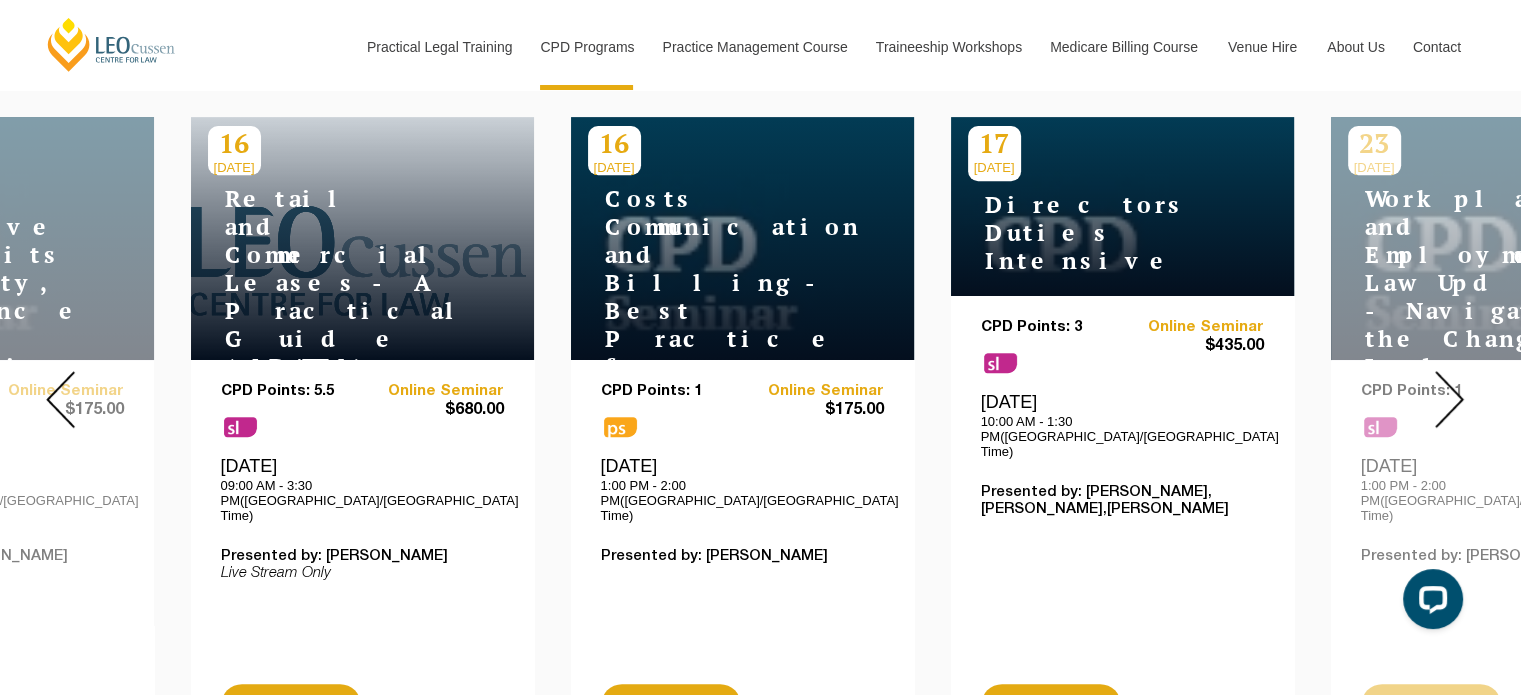click at bounding box center [1449, 399] 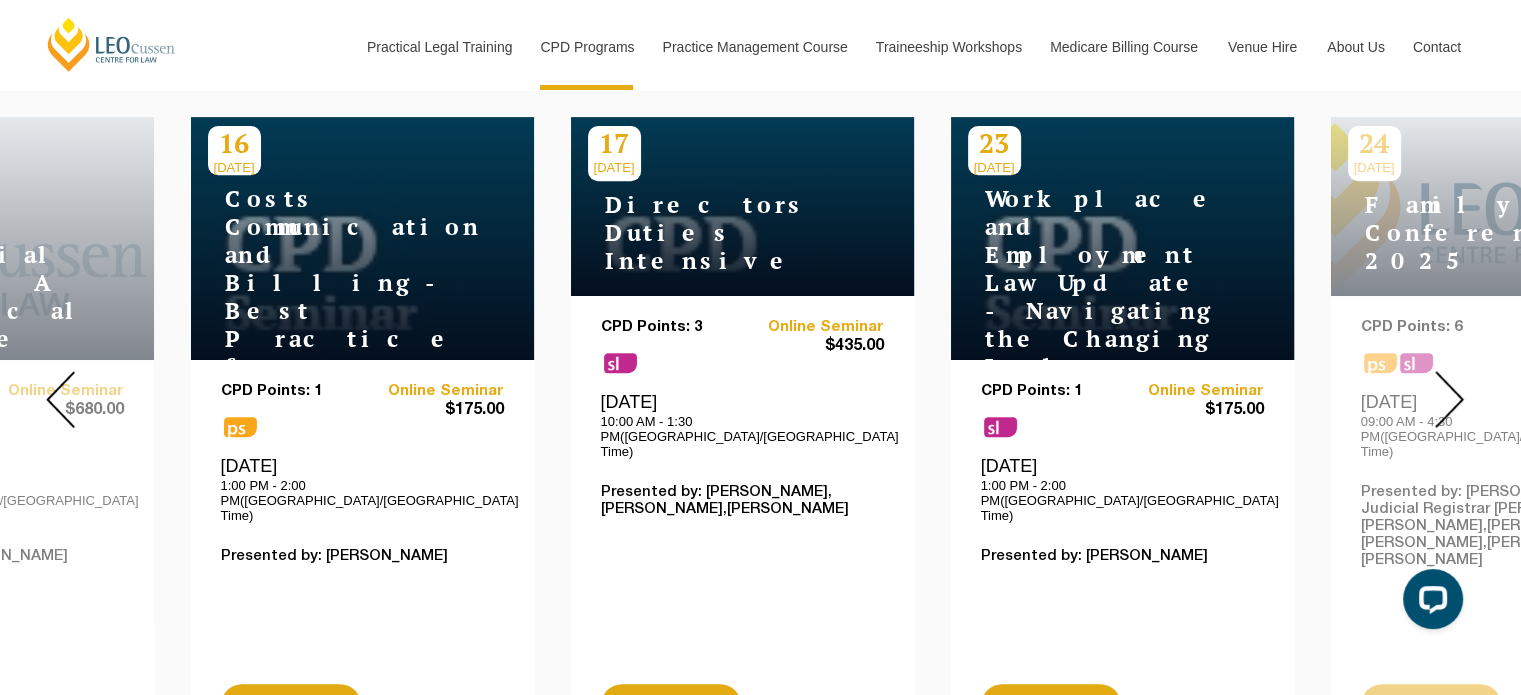 click at bounding box center [1449, 399] 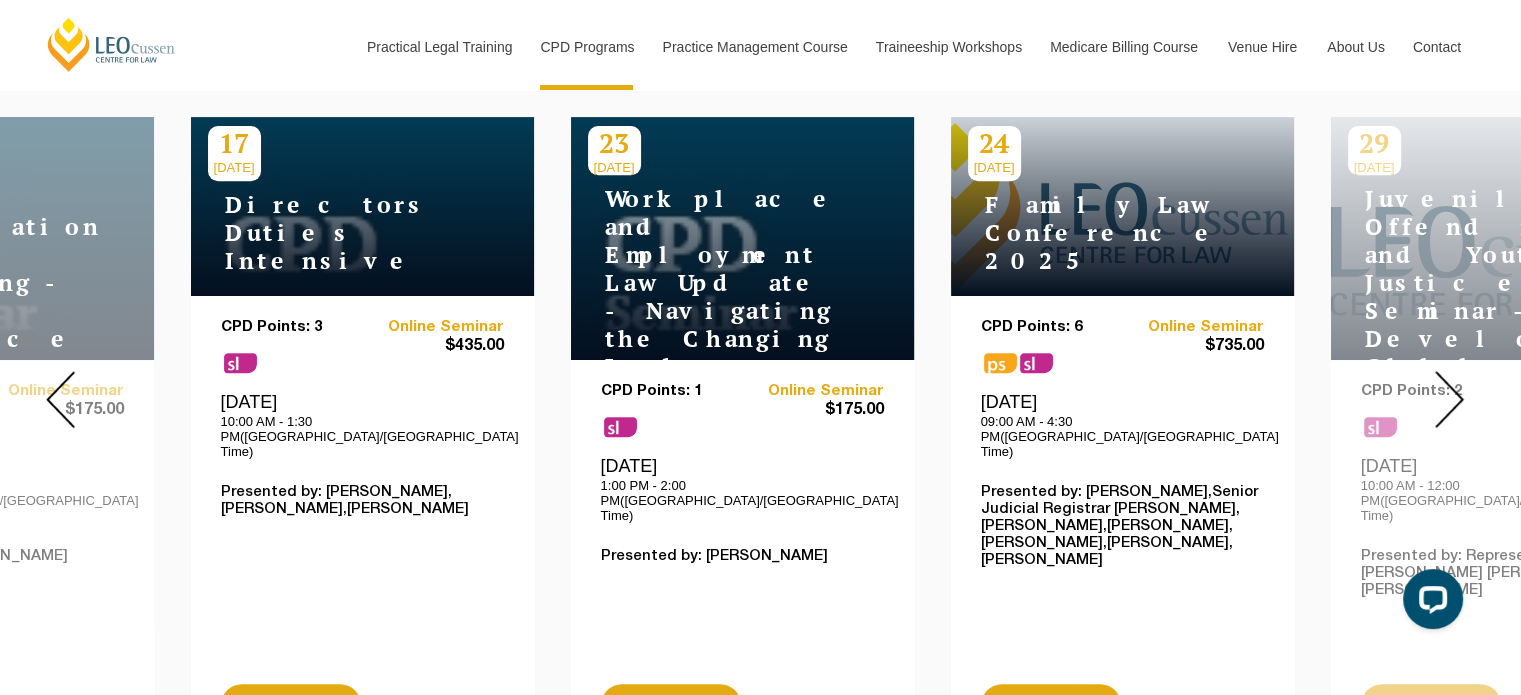 click at bounding box center [1449, 399] 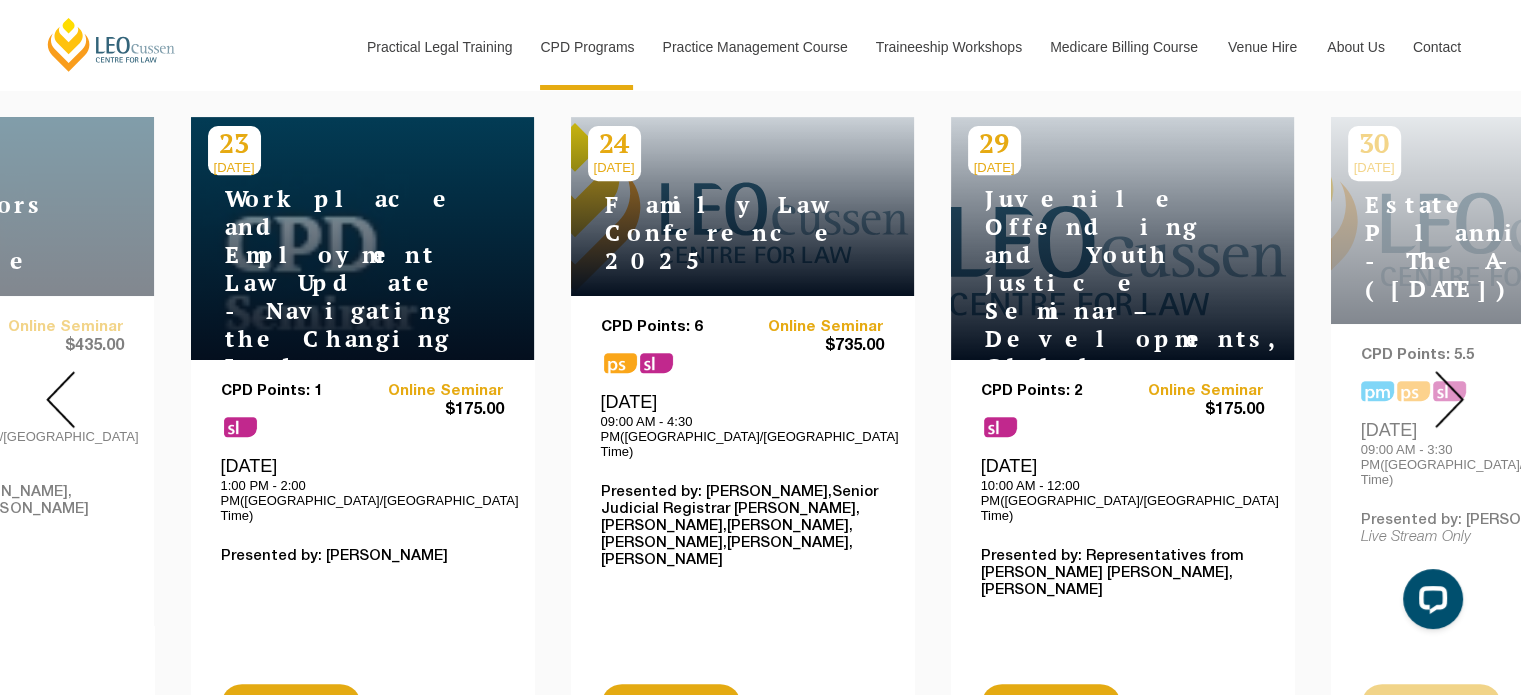 click at bounding box center (1449, 399) 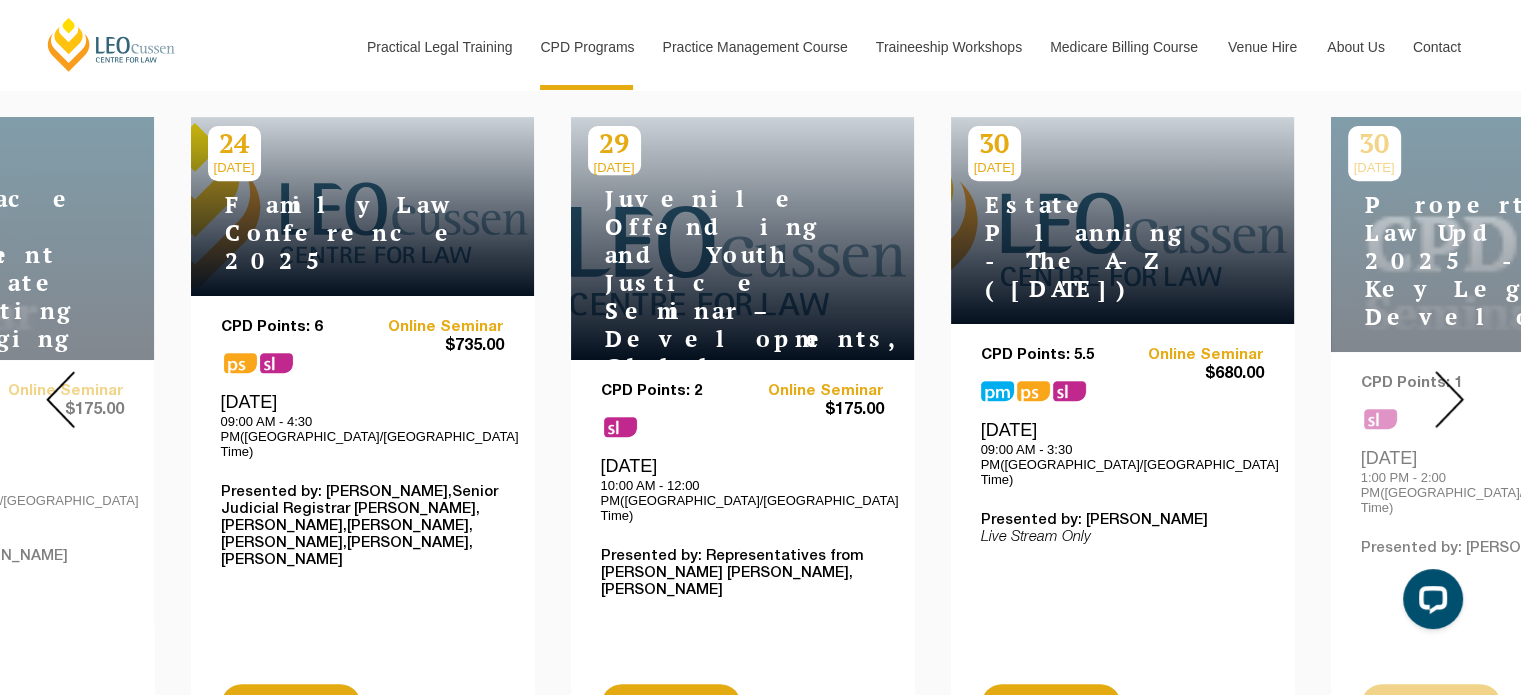 click at bounding box center [1449, 399] 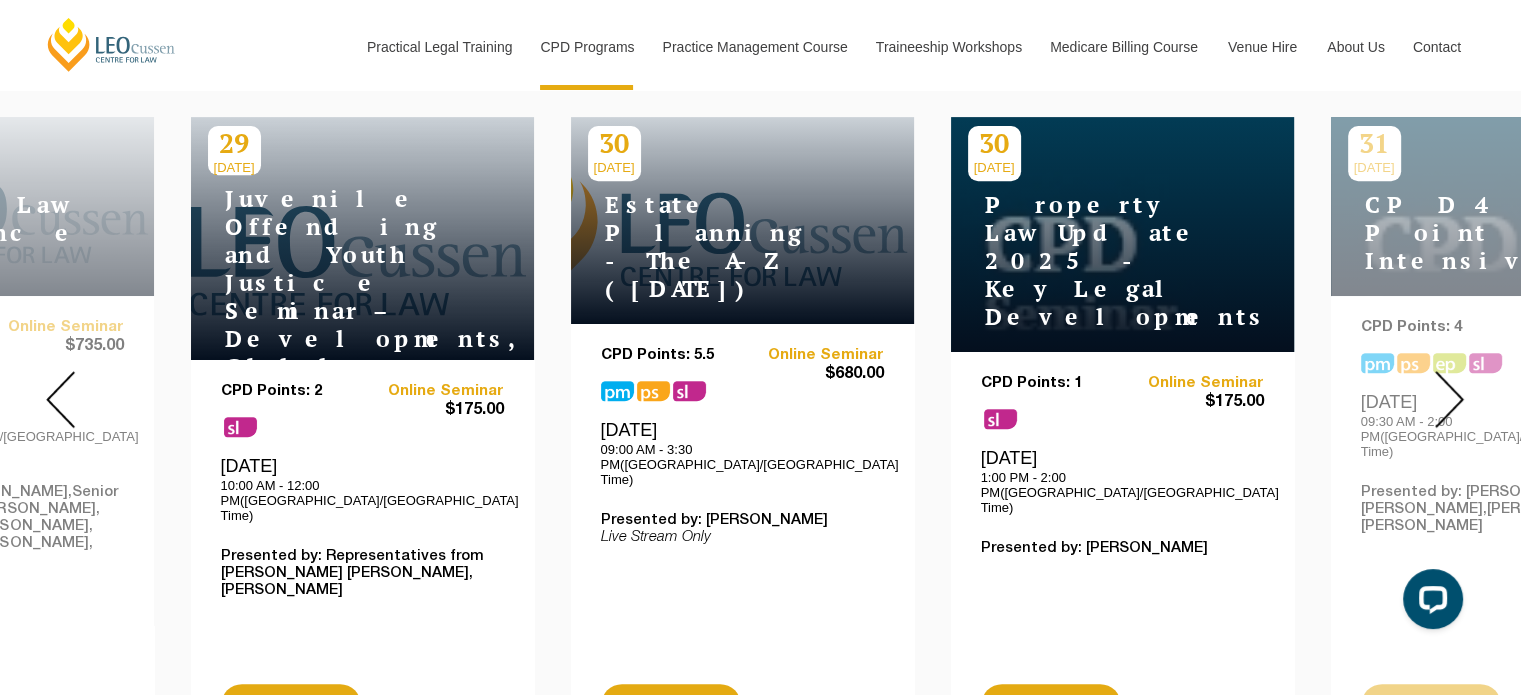 click at bounding box center [1449, 399] 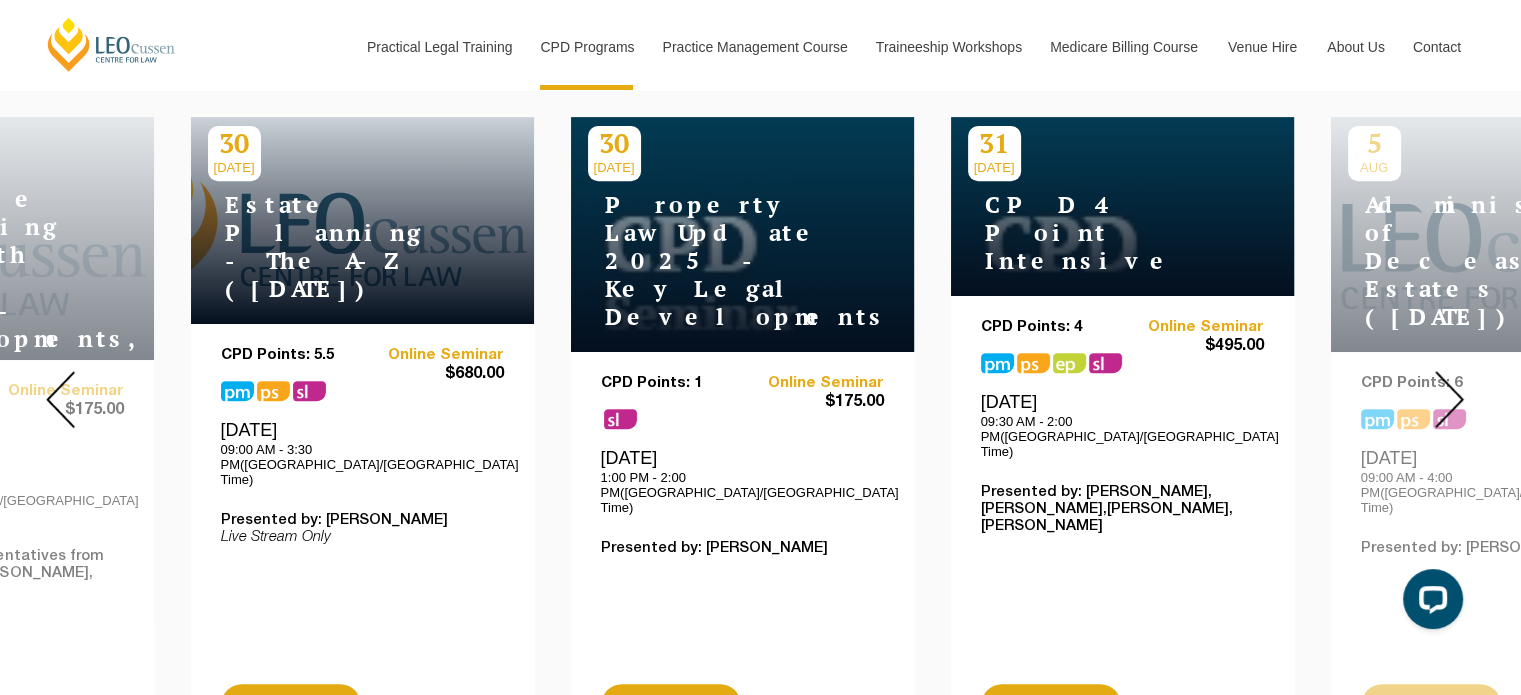 click at bounding box center [1449, 399] 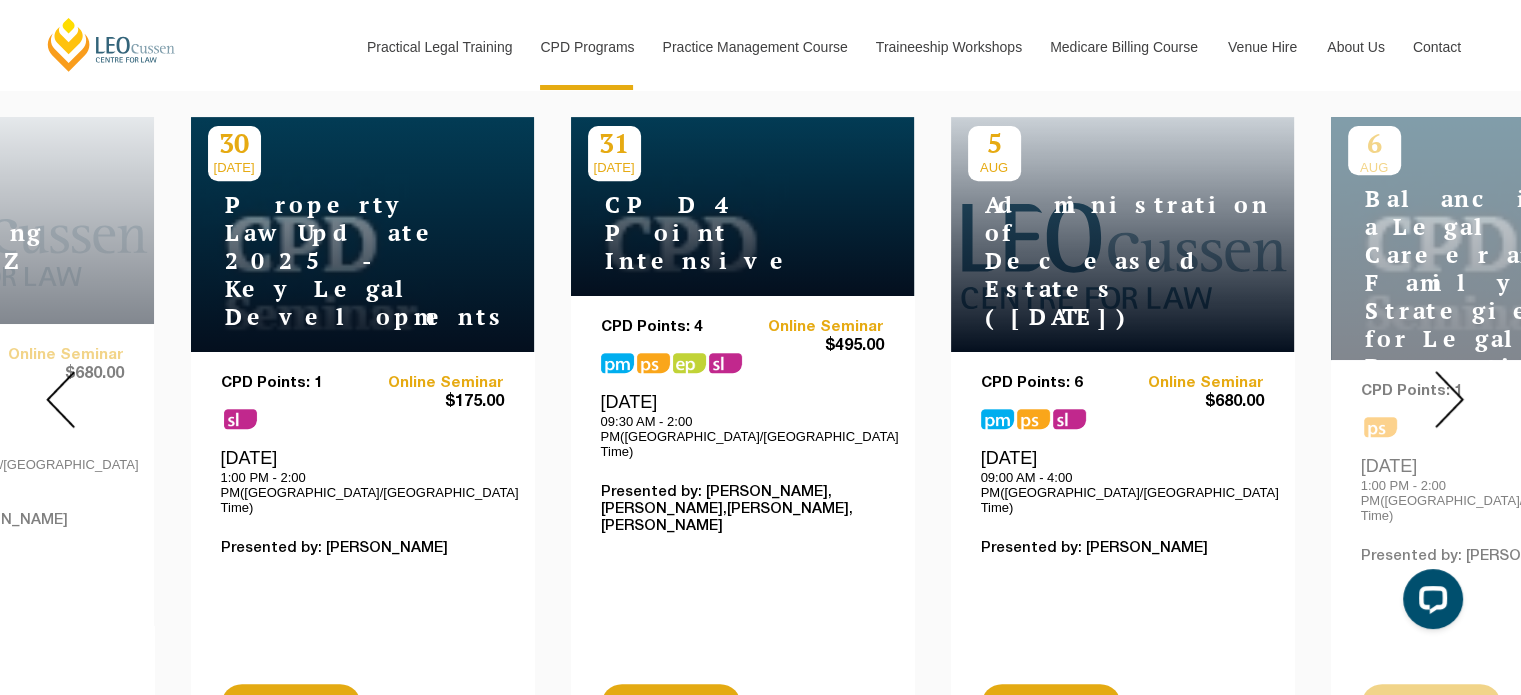 click at bounding box center (1449, 399) 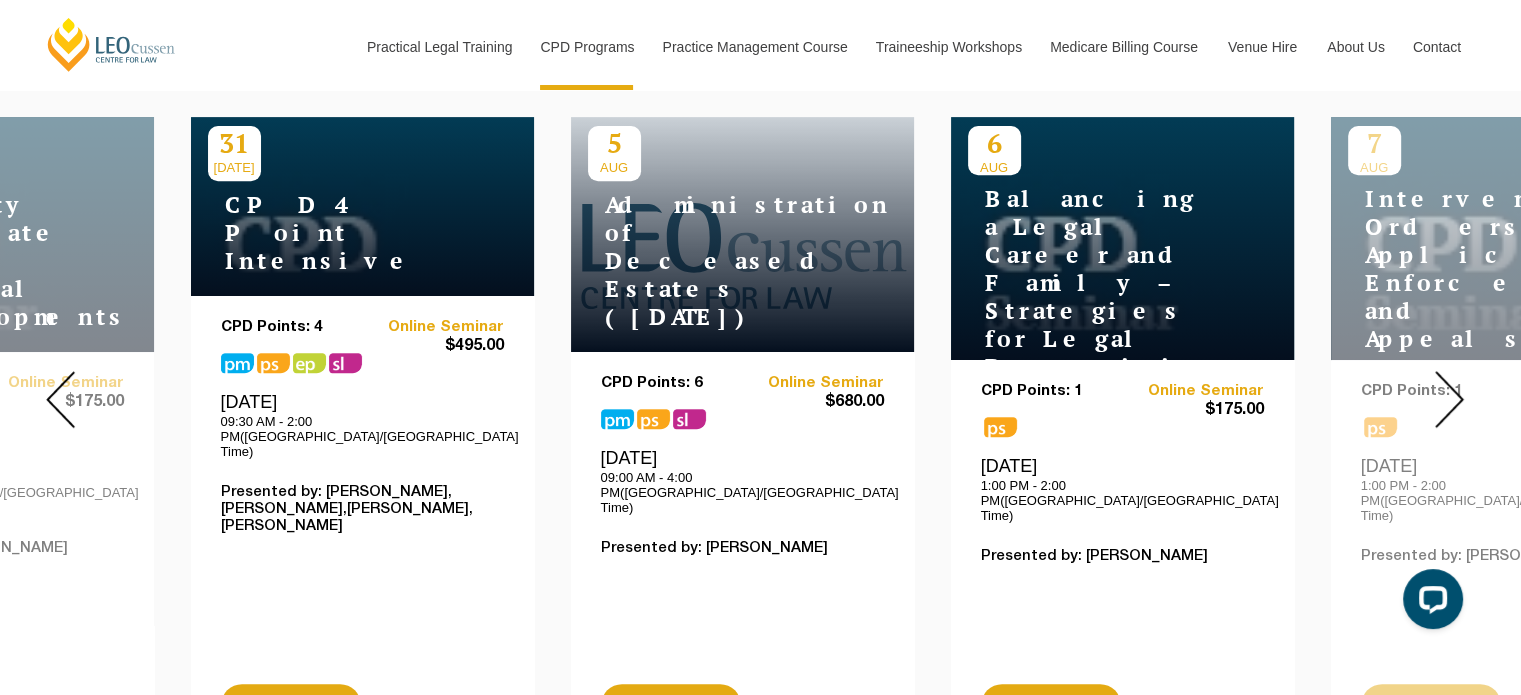 click at bounding box center [1449, 399] 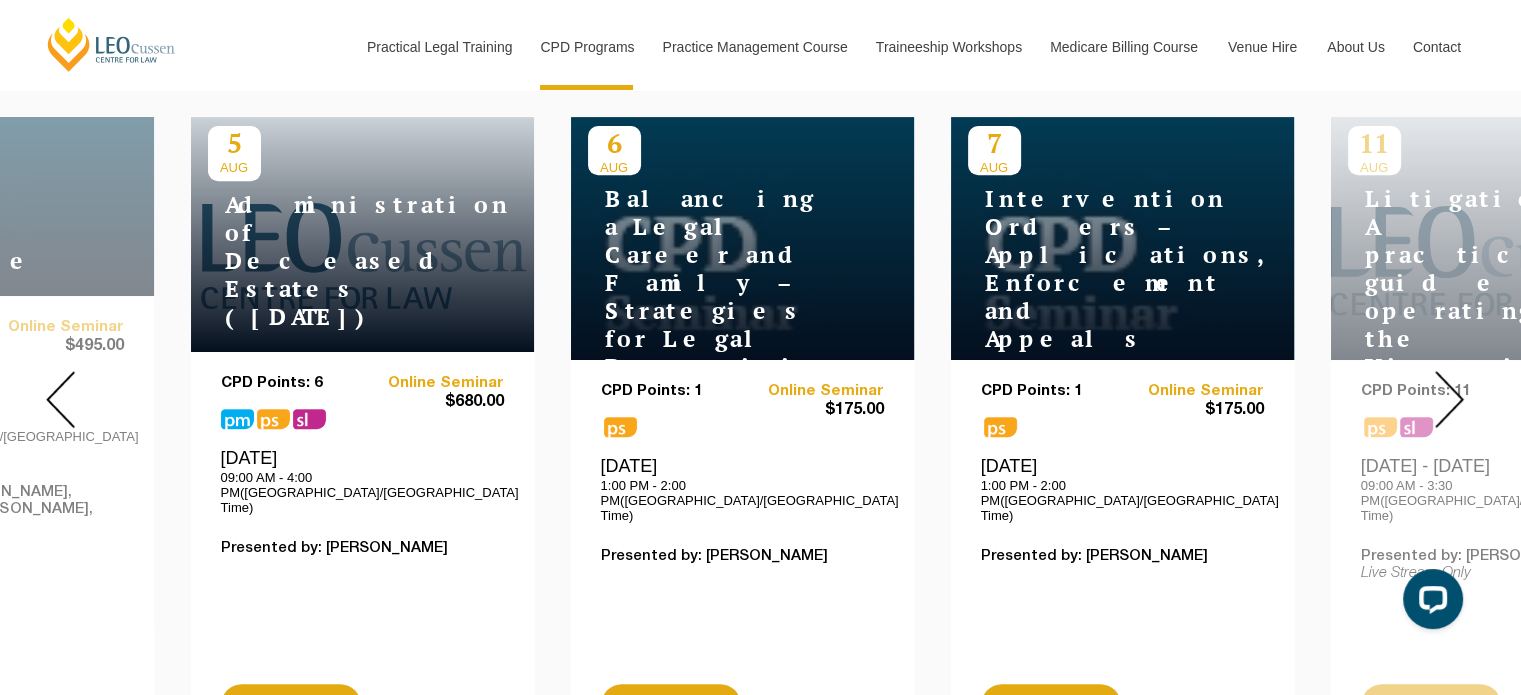 click at bounding box center (1449, 399) 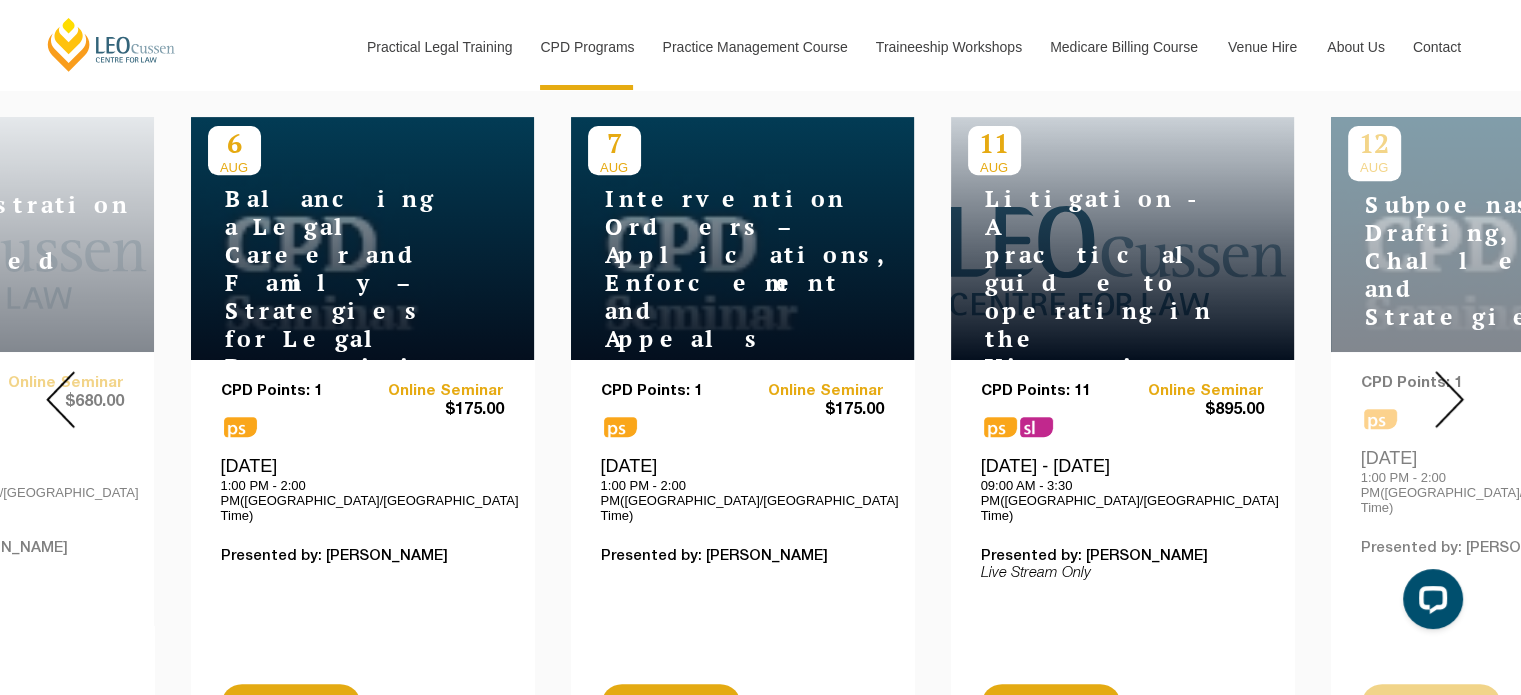 click at bounding box center (1449, 399) 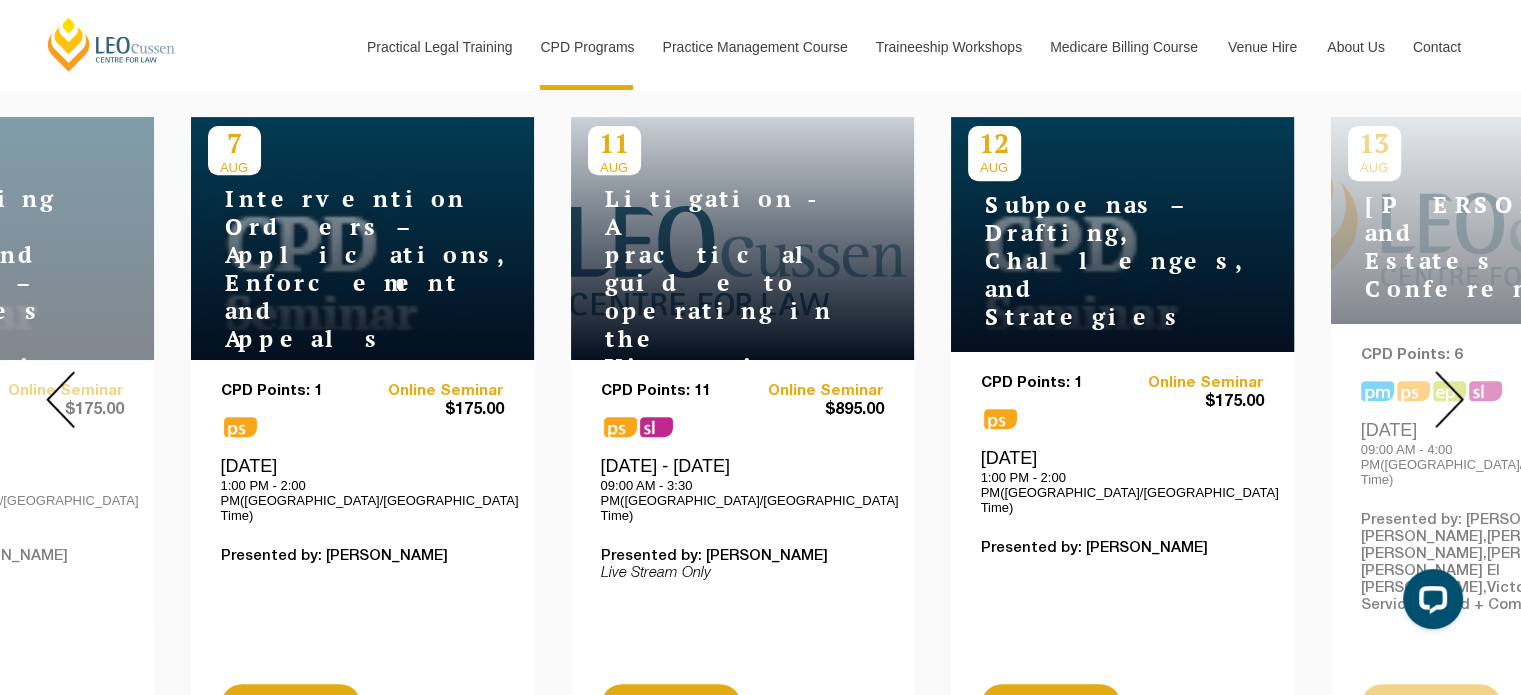 click at bounding box center (1449, 399) 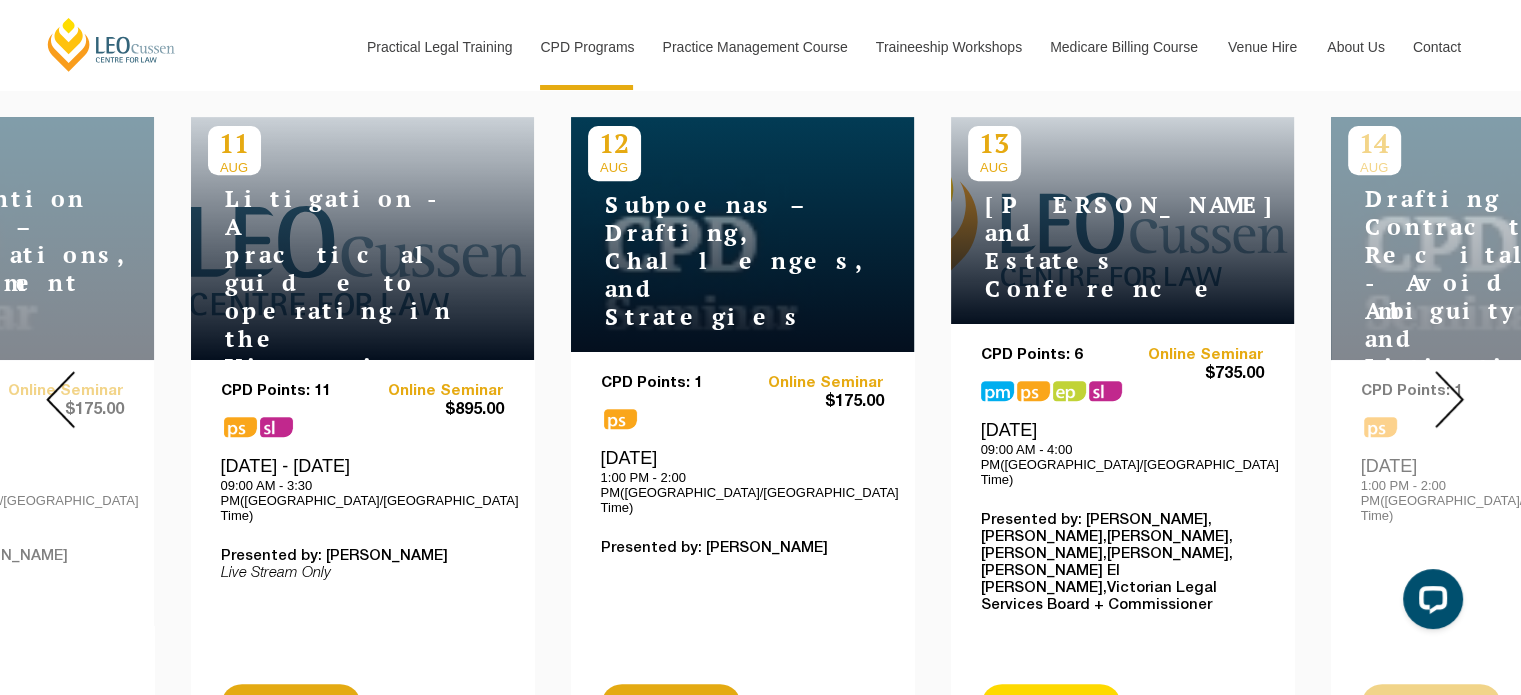 click on "Read More" at bounding box center [1051, 705] 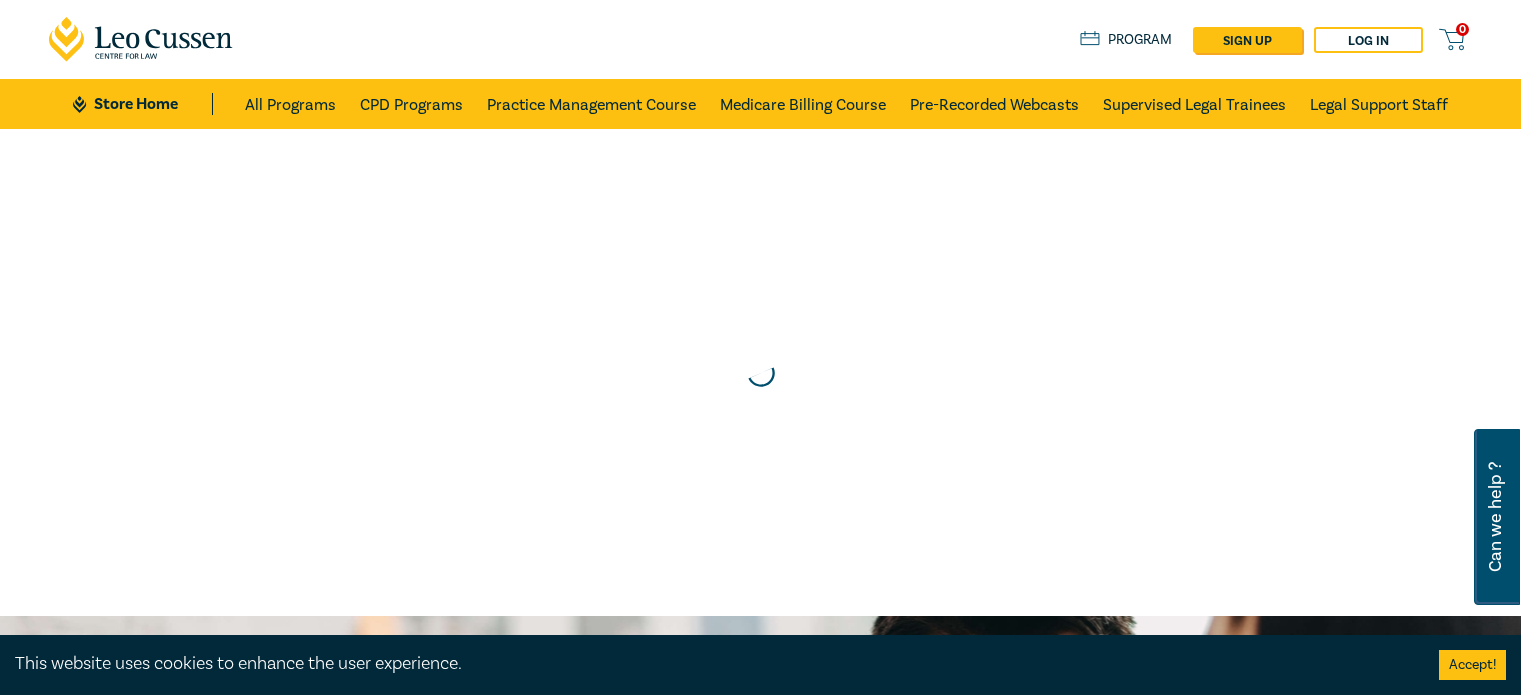 scroll, scrollTop: 0, scrollLeft: 0, axis: both 